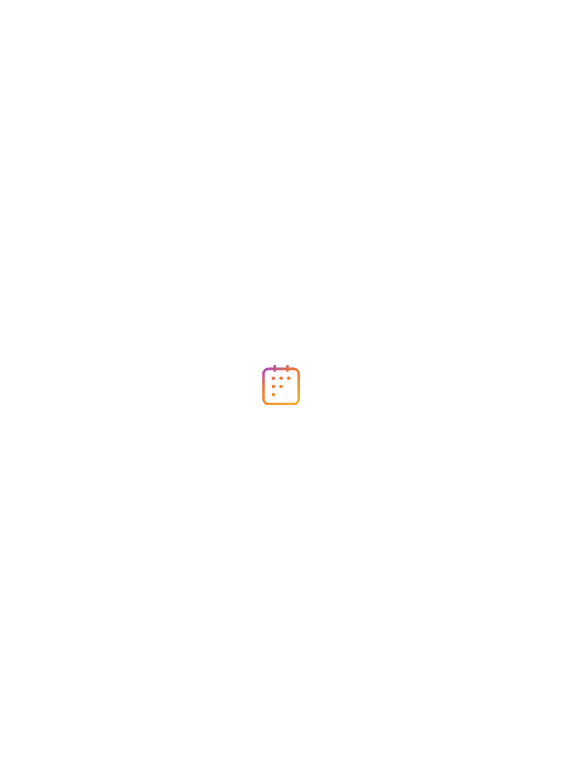 scroll, scrollTop: 0, scrollLeft: 0, axis: both 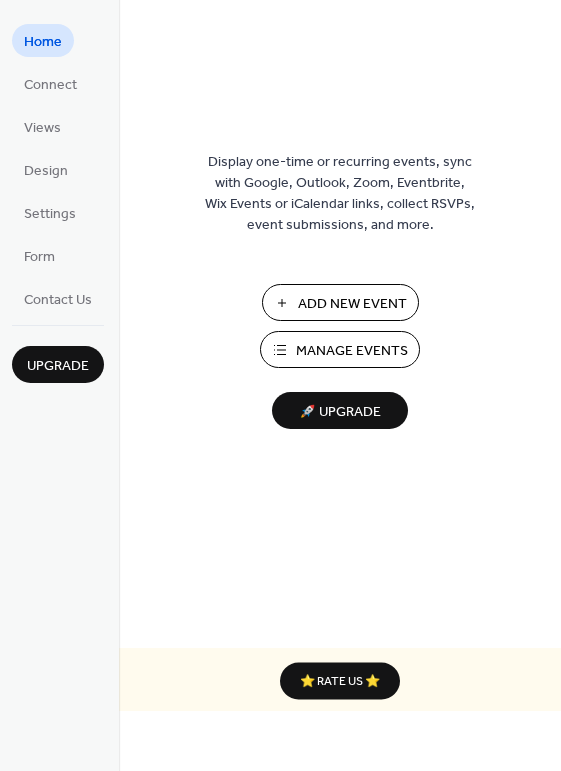 click on "Add New Event" at bounding box center (352, 304) 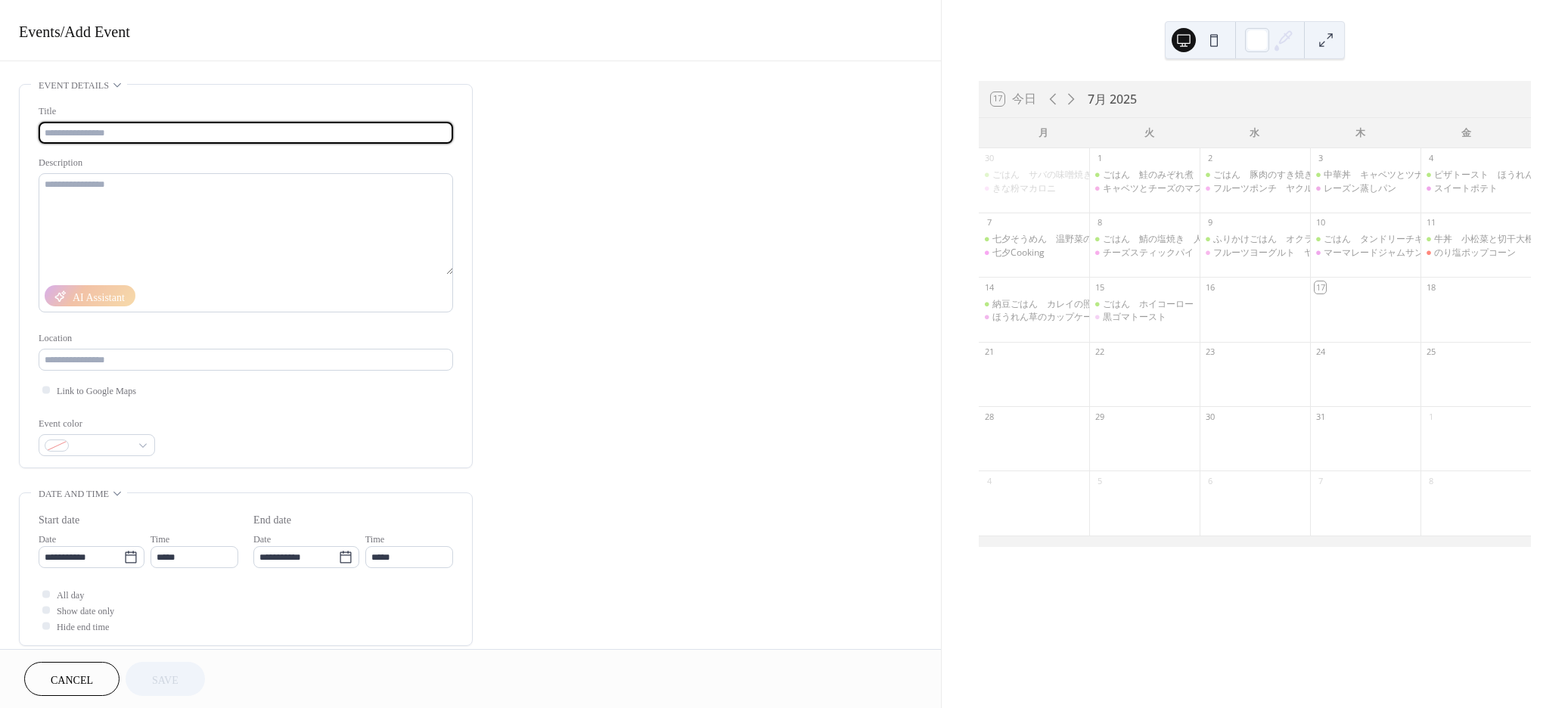 scroll, scrollTop: 0, scrollLeft: 0, axis: both 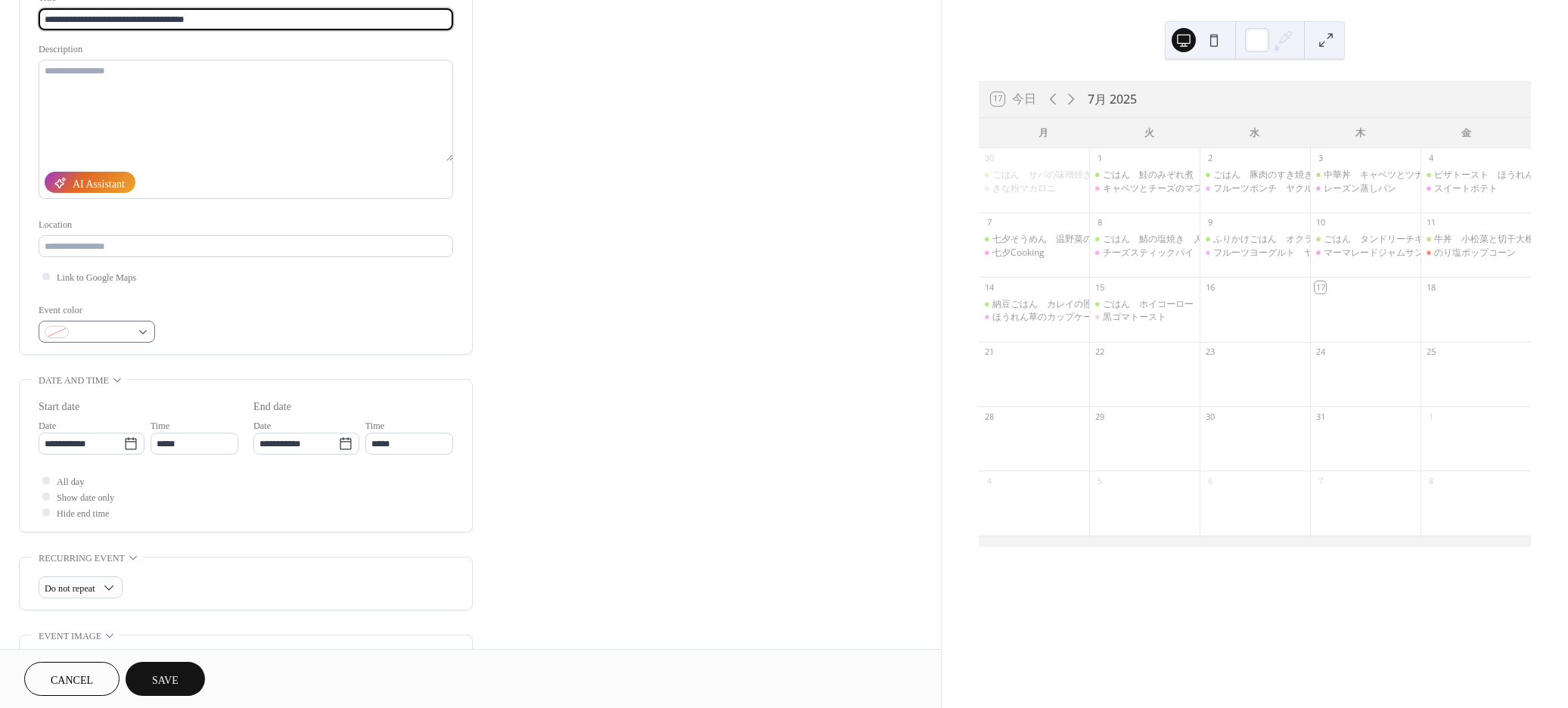 type on "**********" 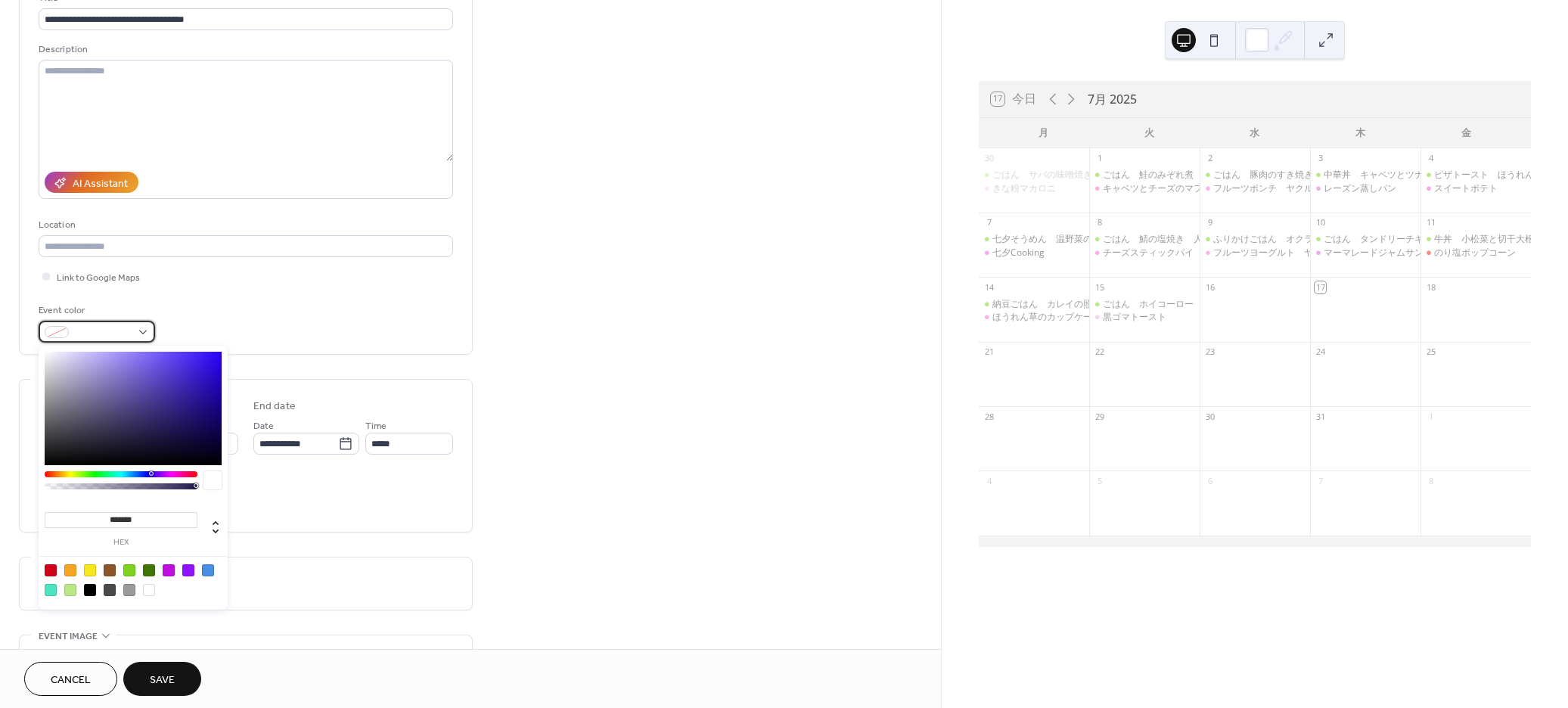 click at bounding box center (103, 333) 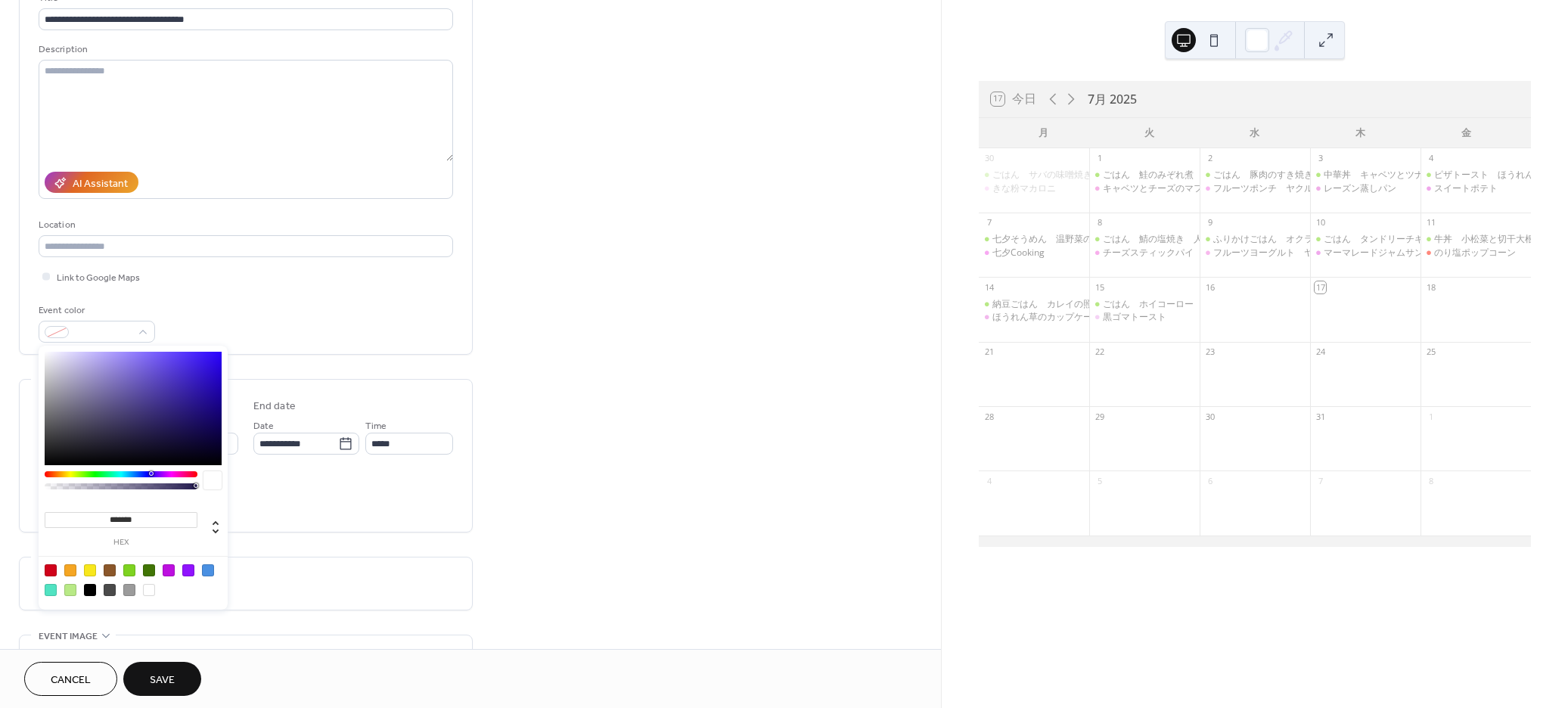 click at bounding box center (70, 590) 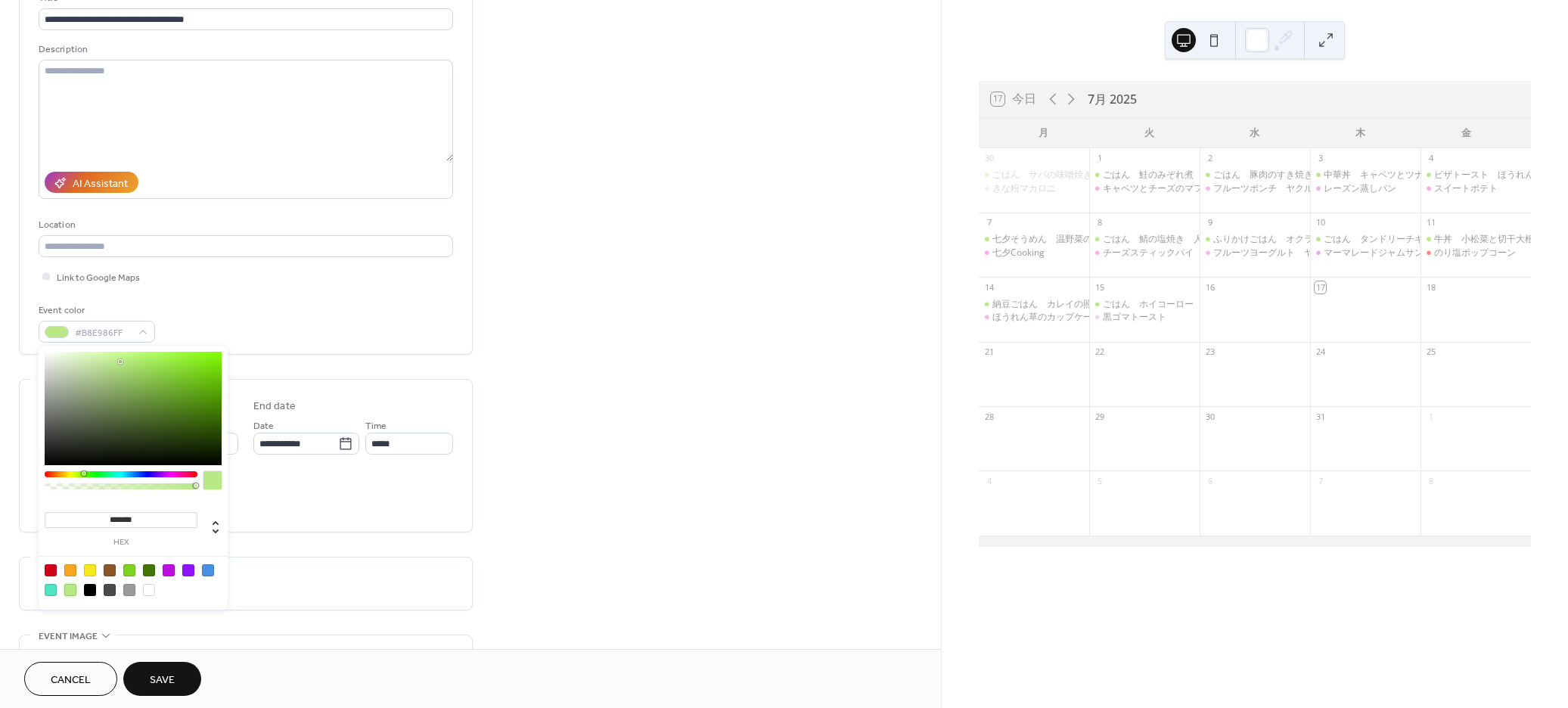 click on "All day Show date only Hide end time" at bounding box center [246, 496] 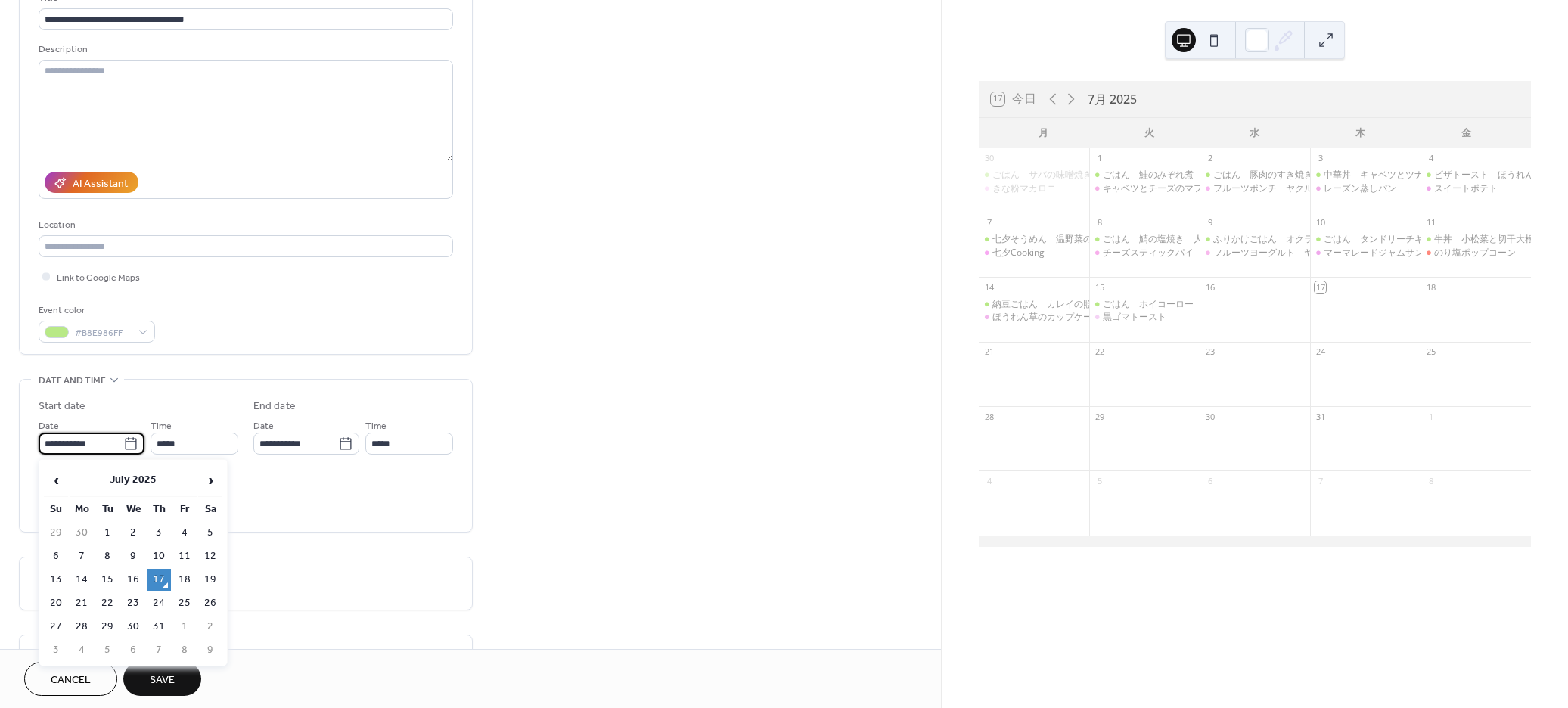 click on "**********" at bounding box center [81, 443] 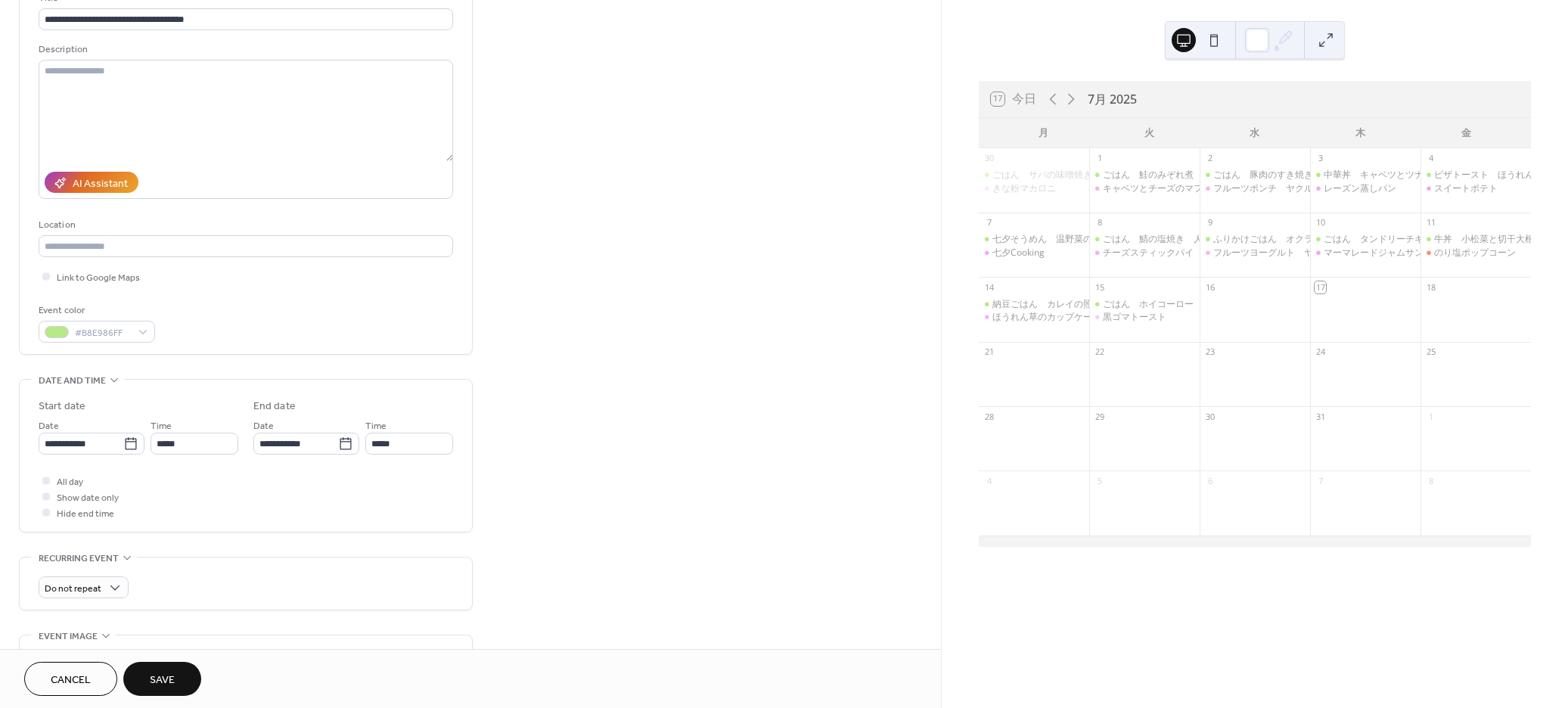 click on "All day Show date only Hide end time" at bounding box center (246, 496) 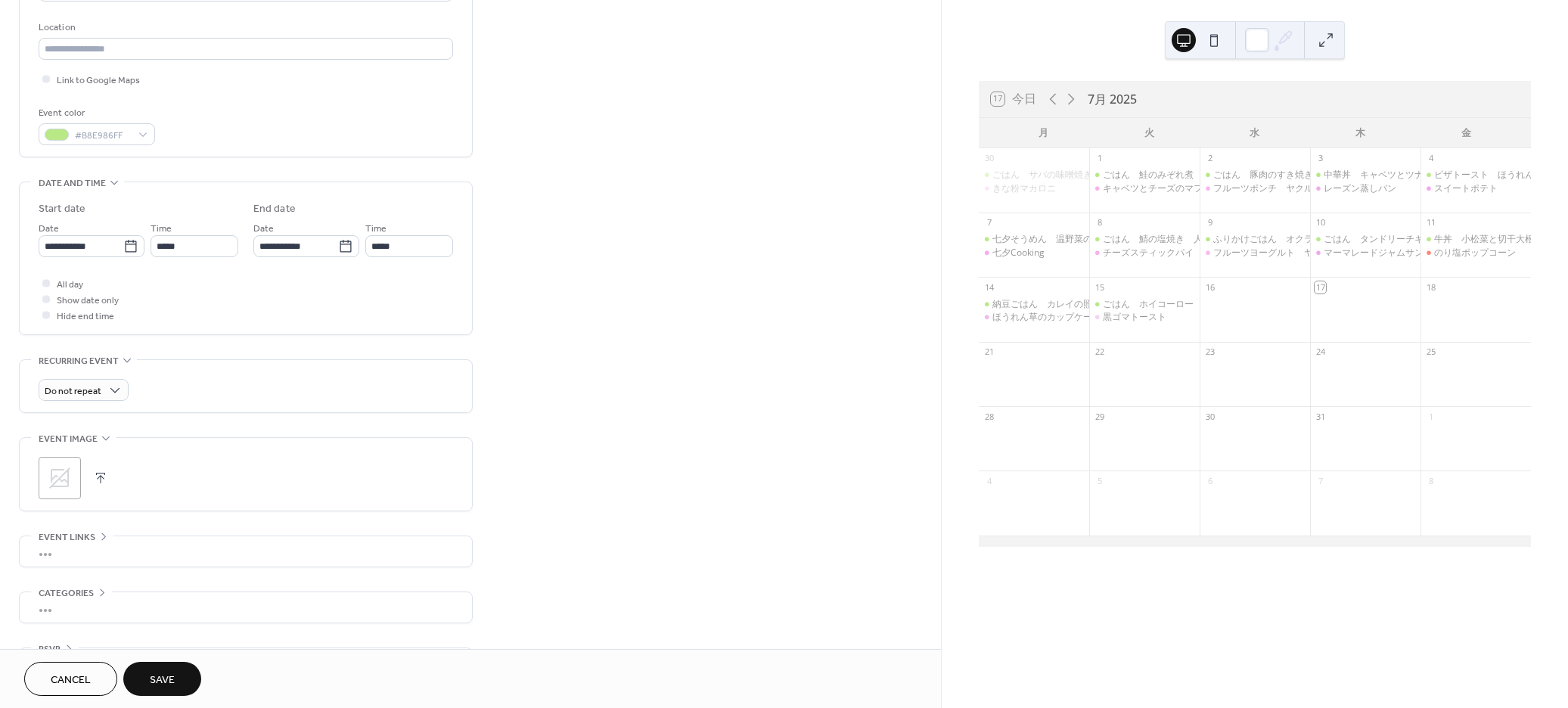 scroll, scrollTop: 340, scrollLeft: 0, axis: vertical 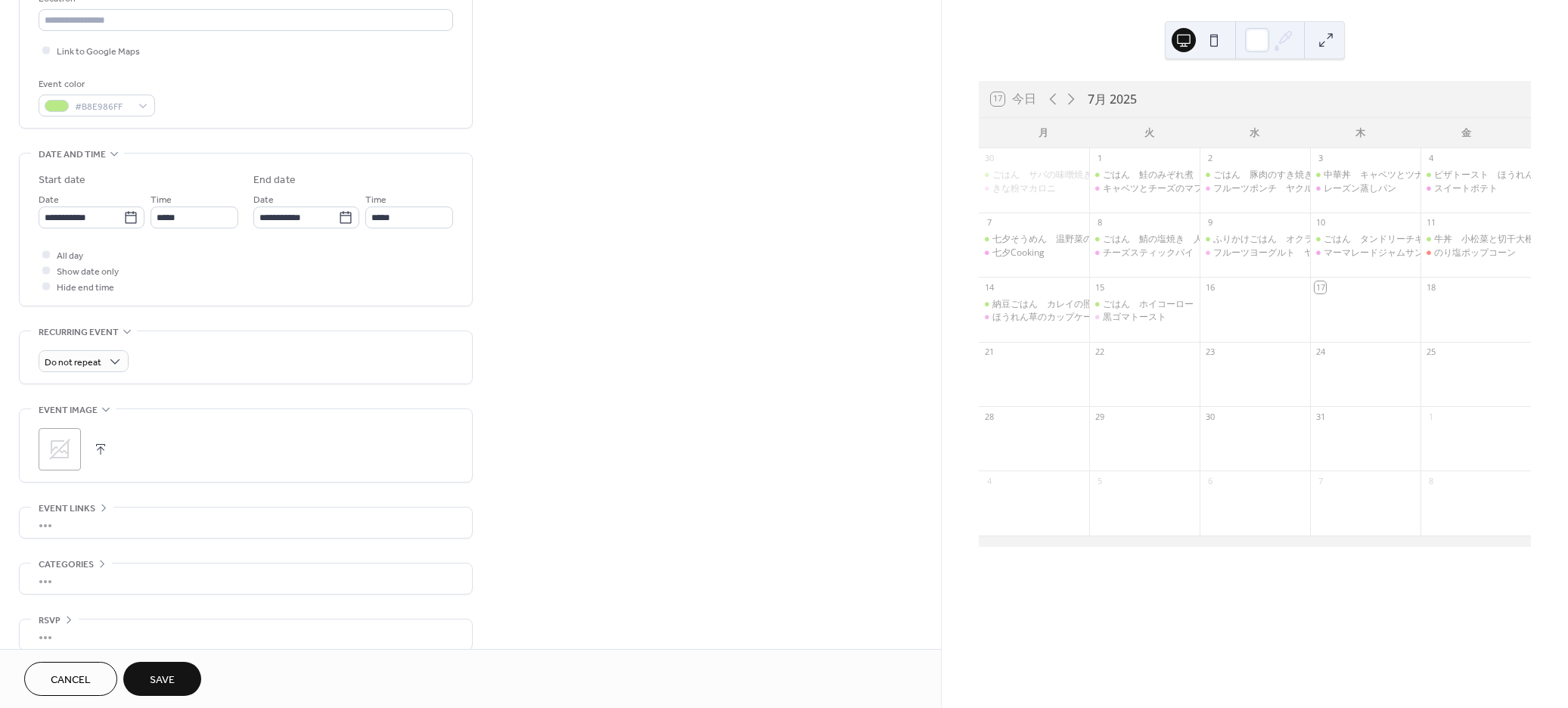 click at bounding box center (101, 449) 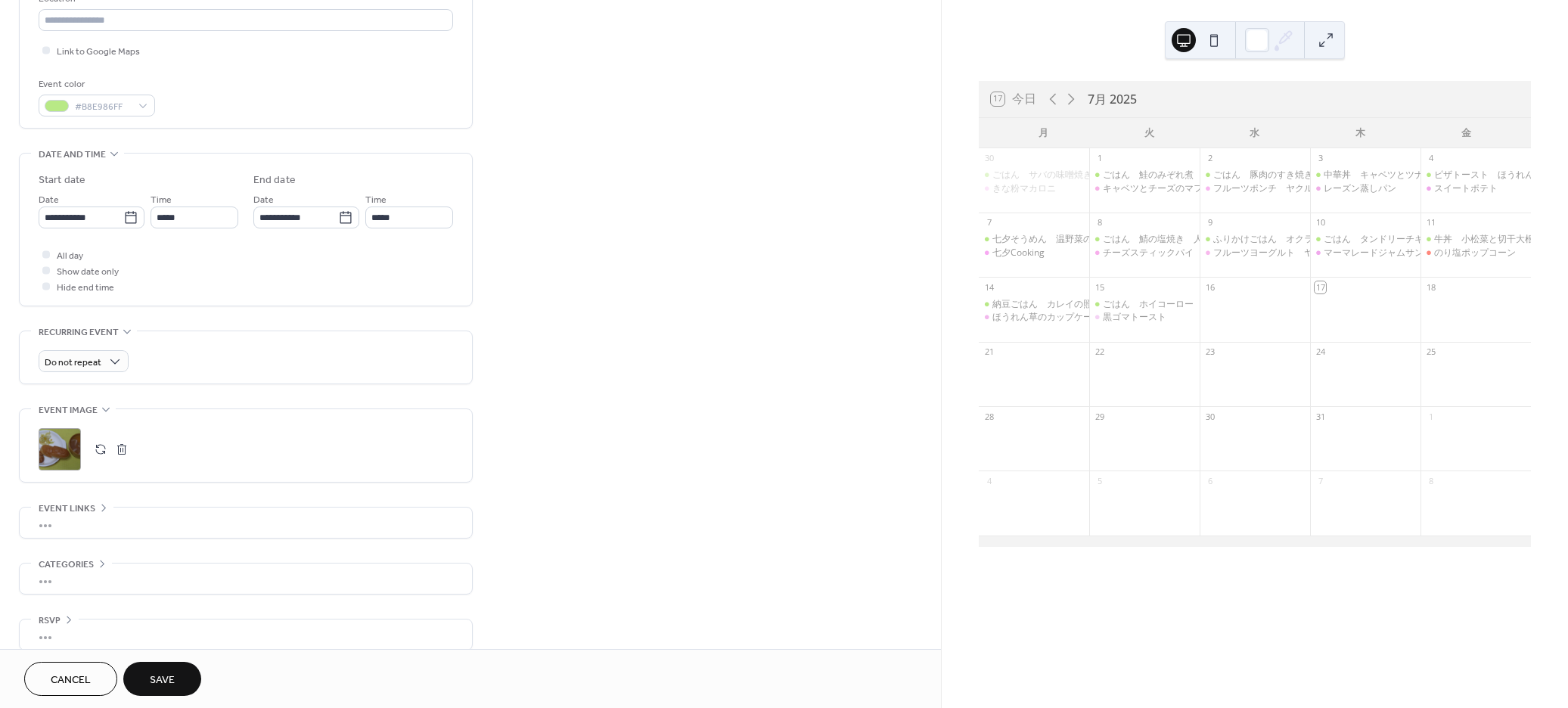 click on "Save" at bounding box center [162, 680] 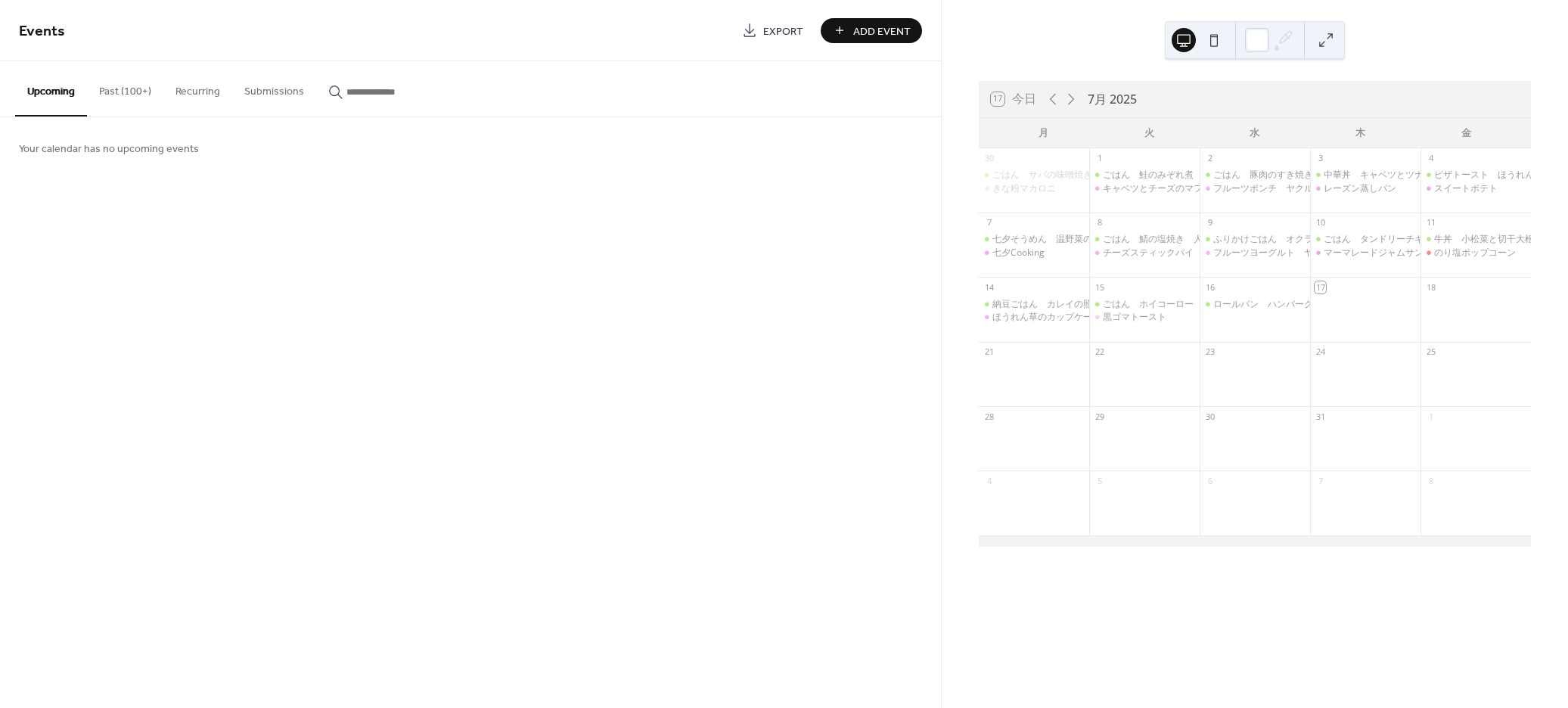 click on "Add Event" at bounding box center [882, 31] 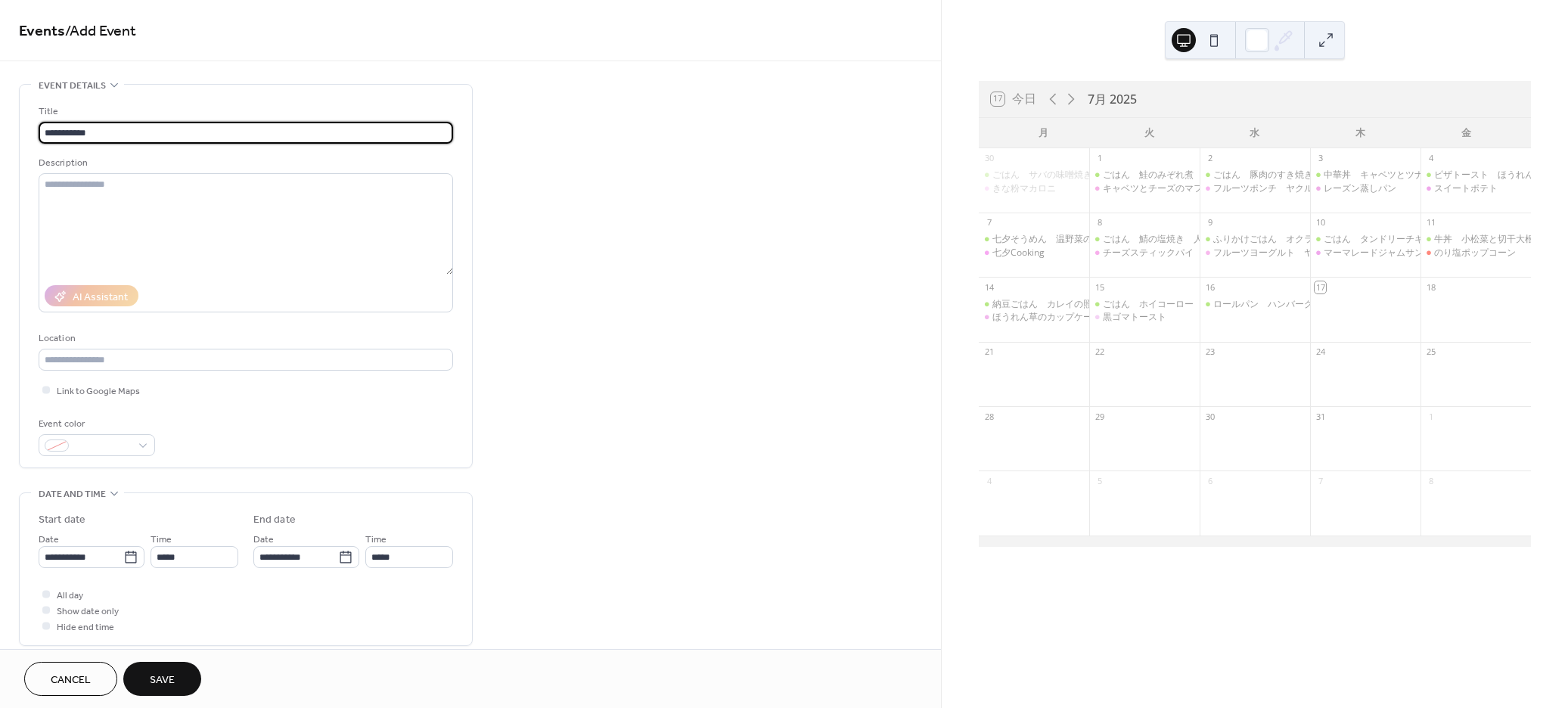 type on "**********" 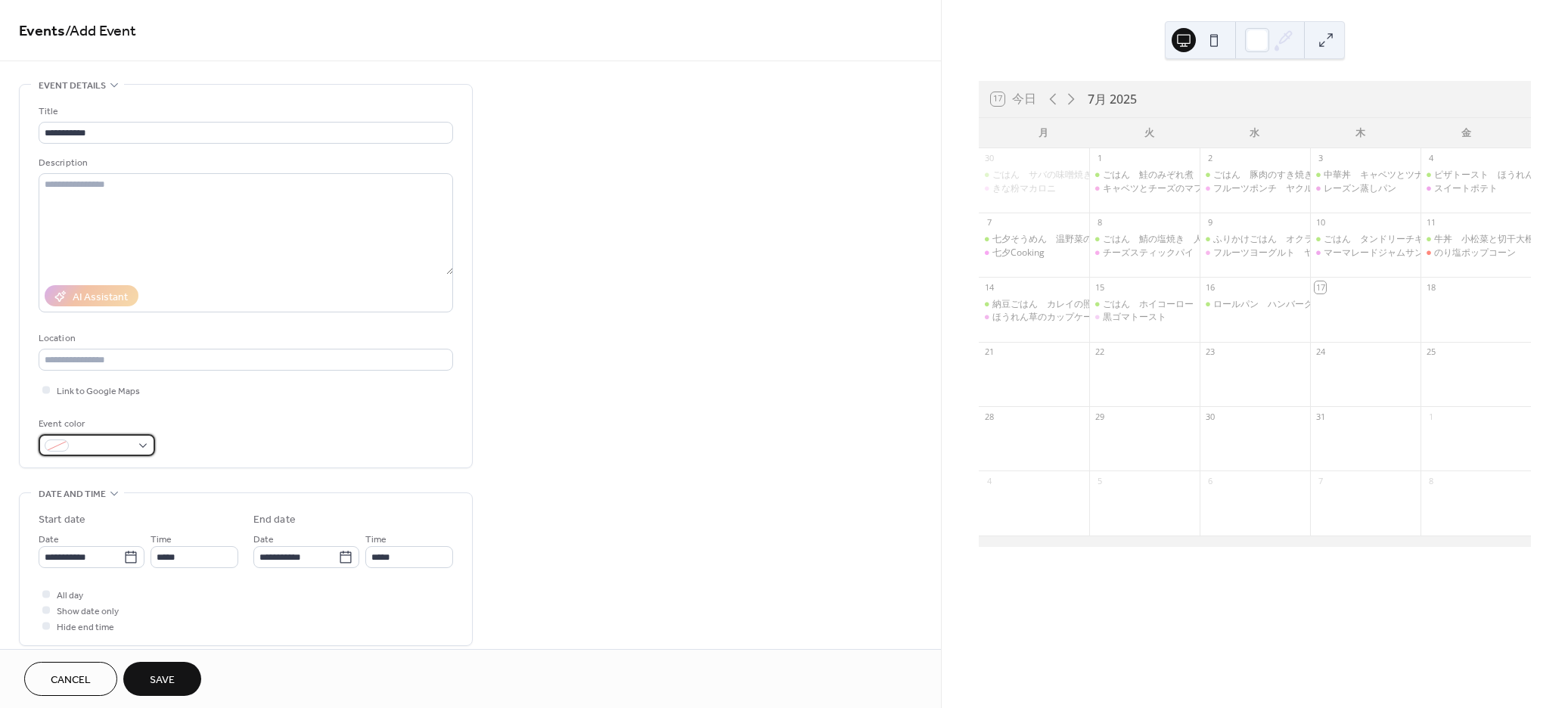 click at bounding box center (97, 445) 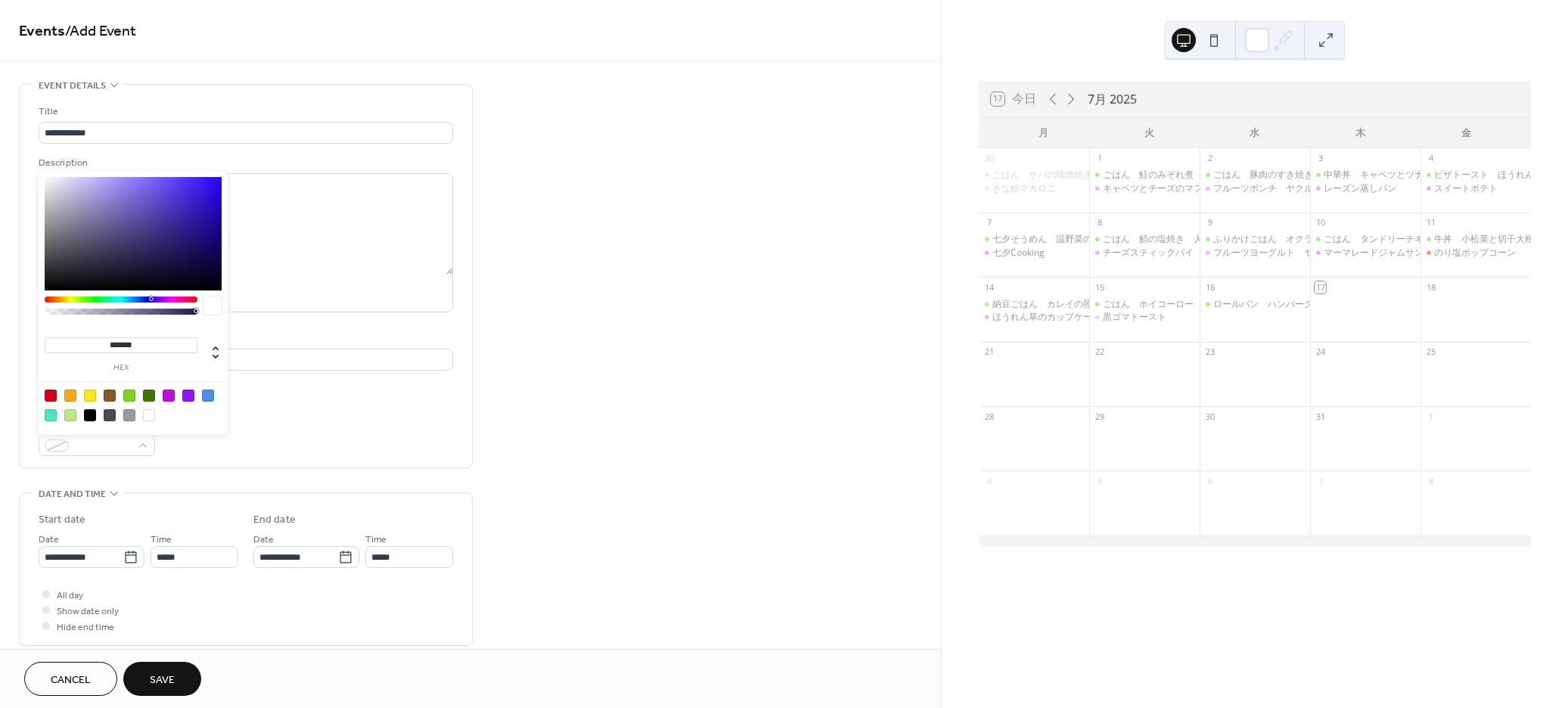 click at bounding box center (121, 300) 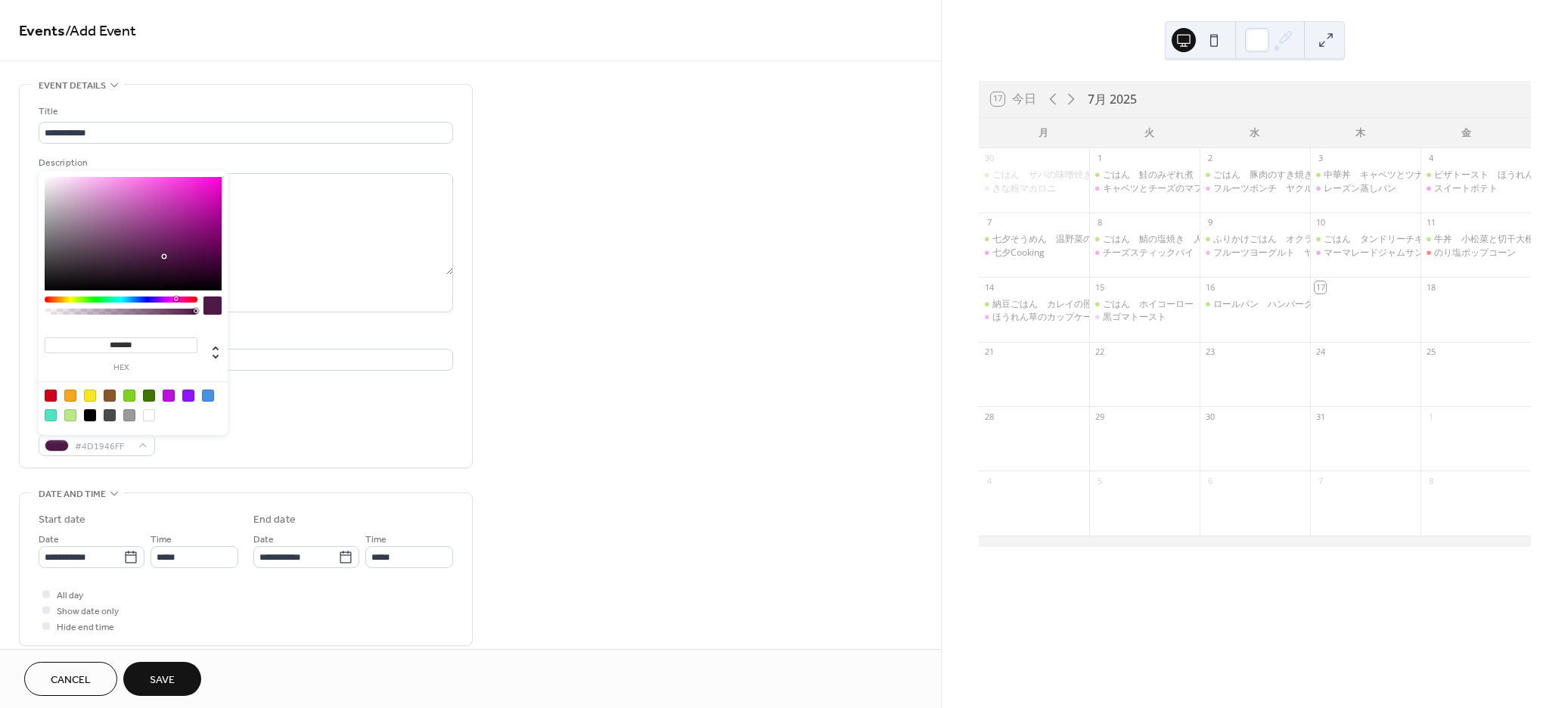 click at bounding box center (133, 234) 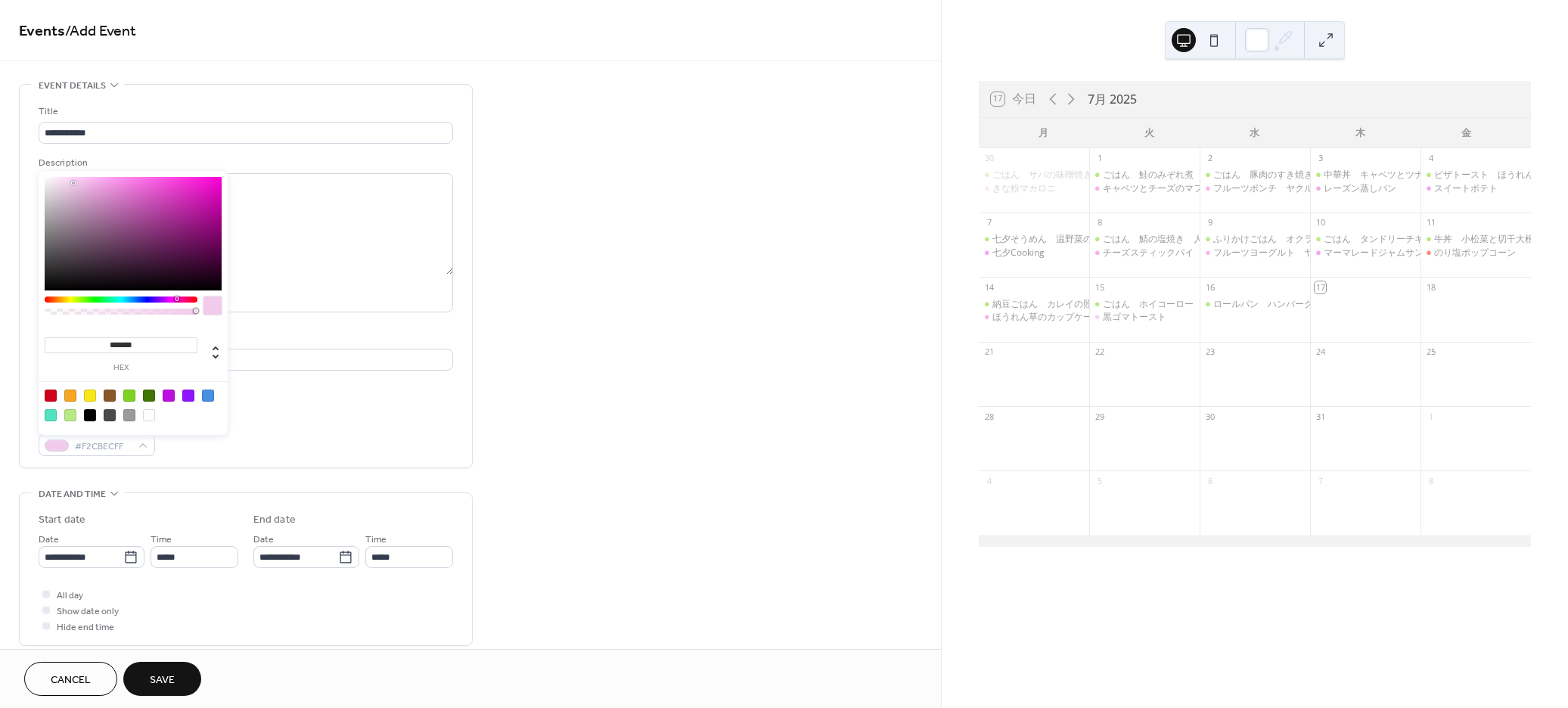 type on "*******" 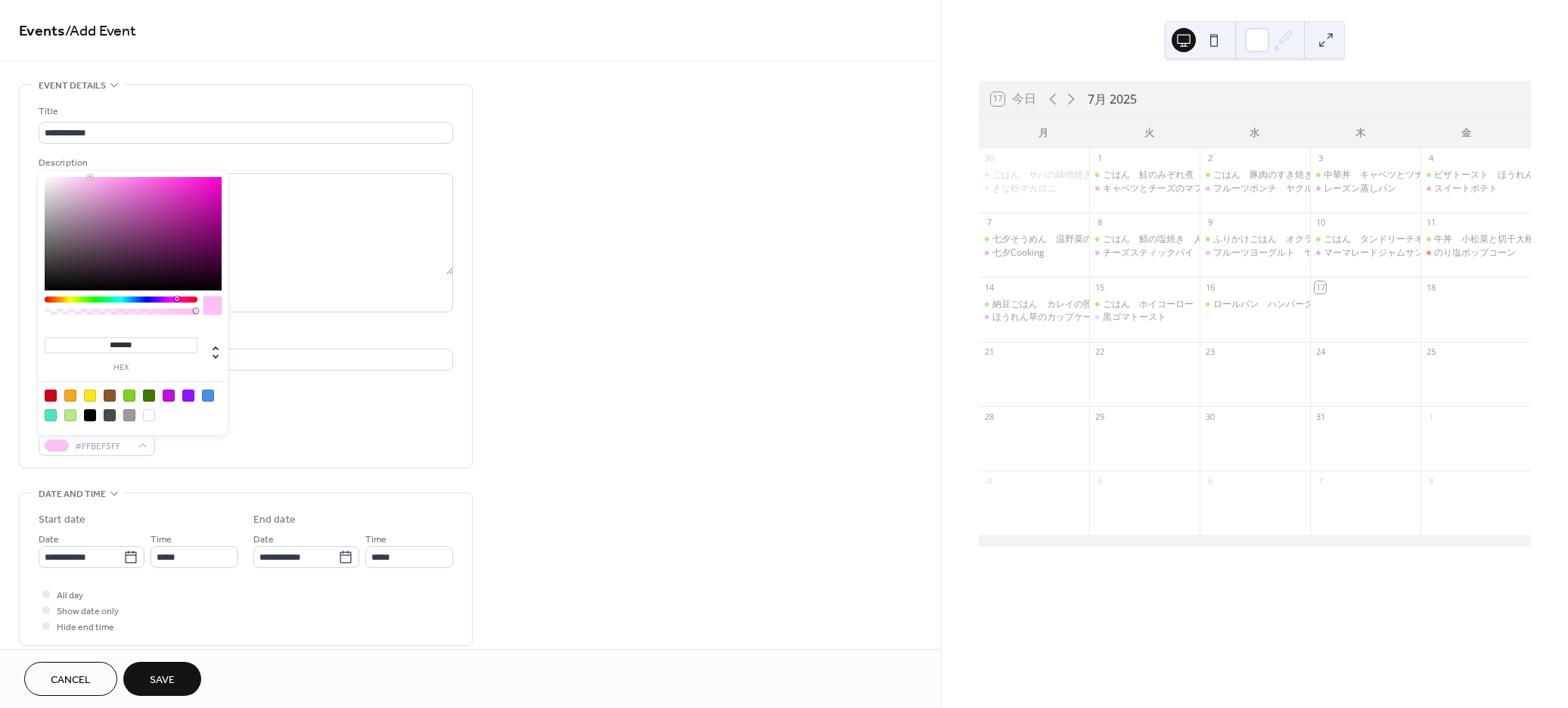 click on "Event color [COLOR]" at bounding box center [246, 436] 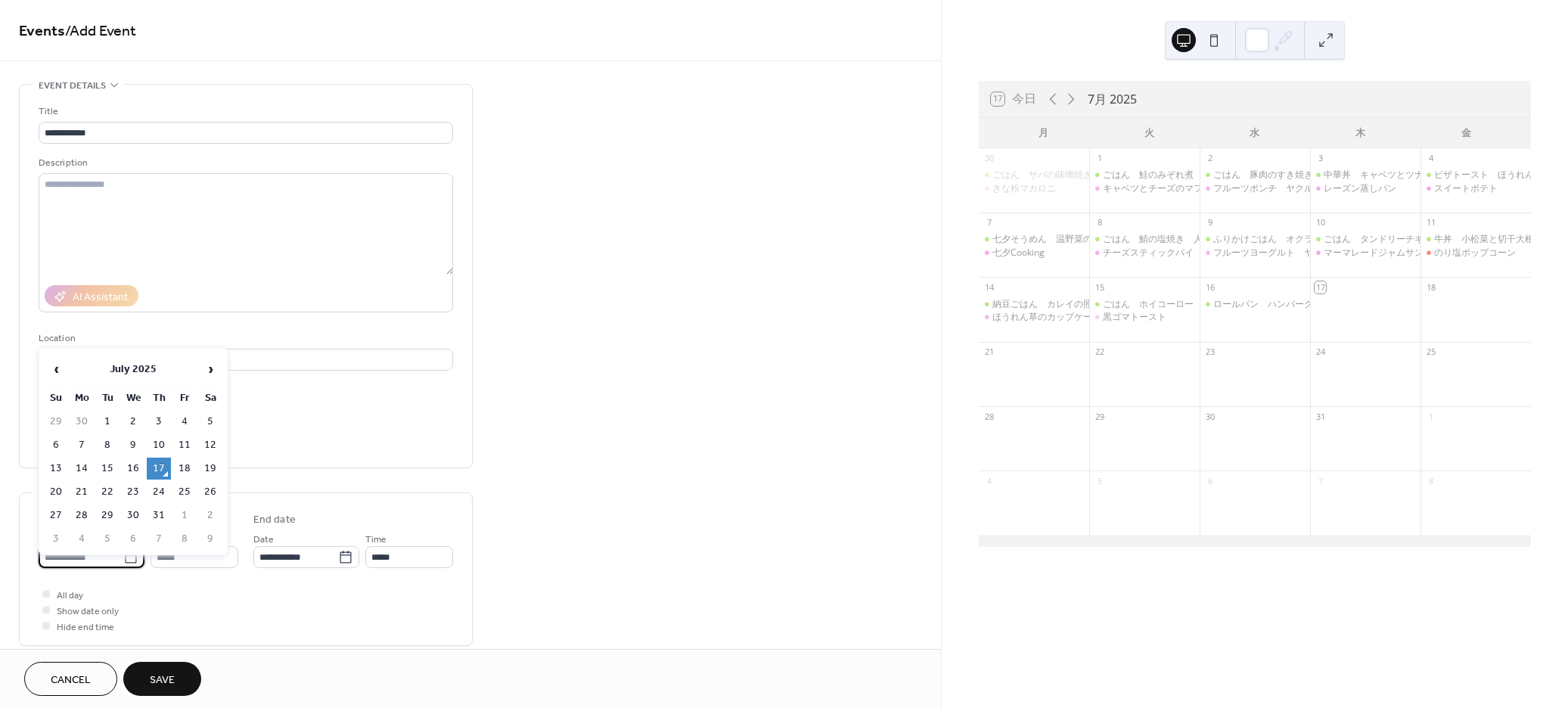 click on "**********" at bounding box center [81, 557] 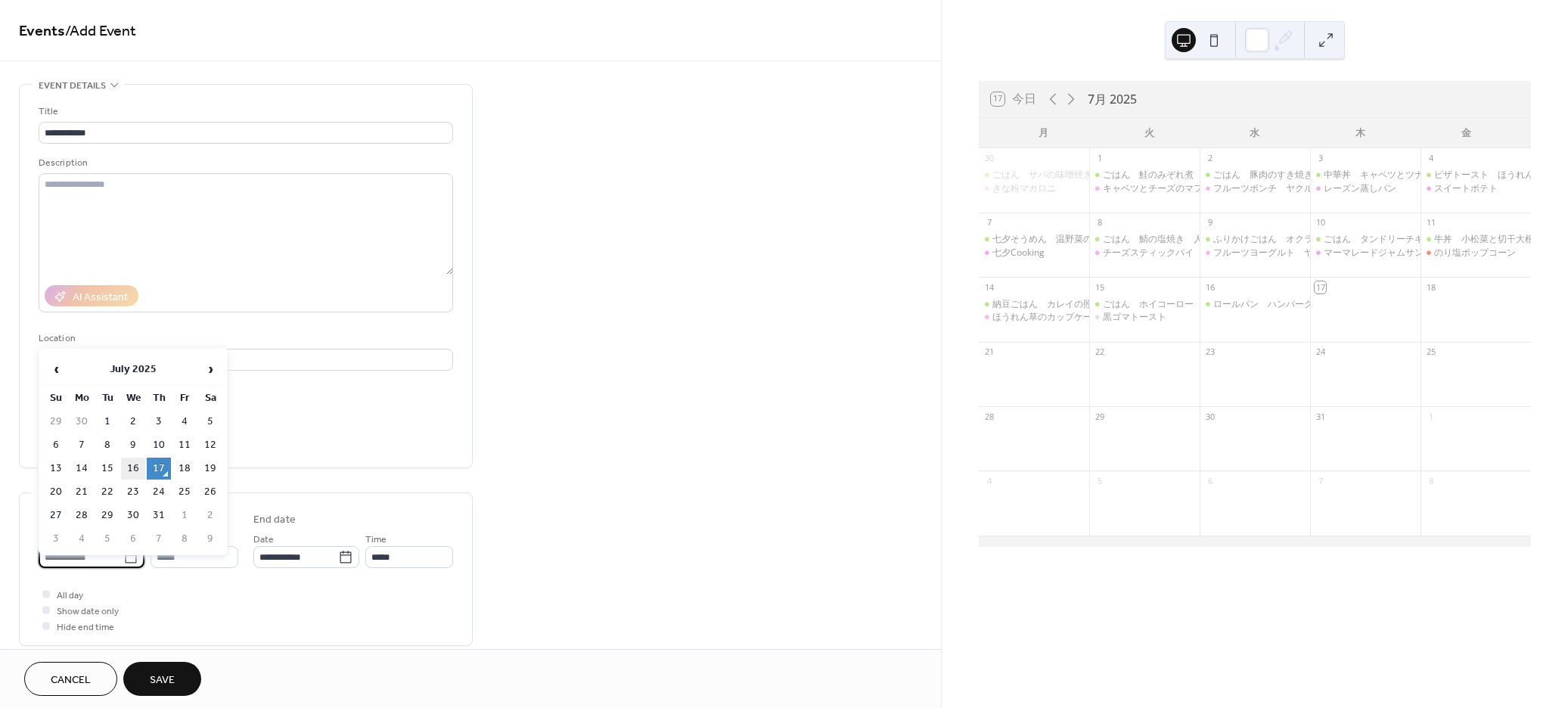 click on "16" at bounding box center (133, 468) 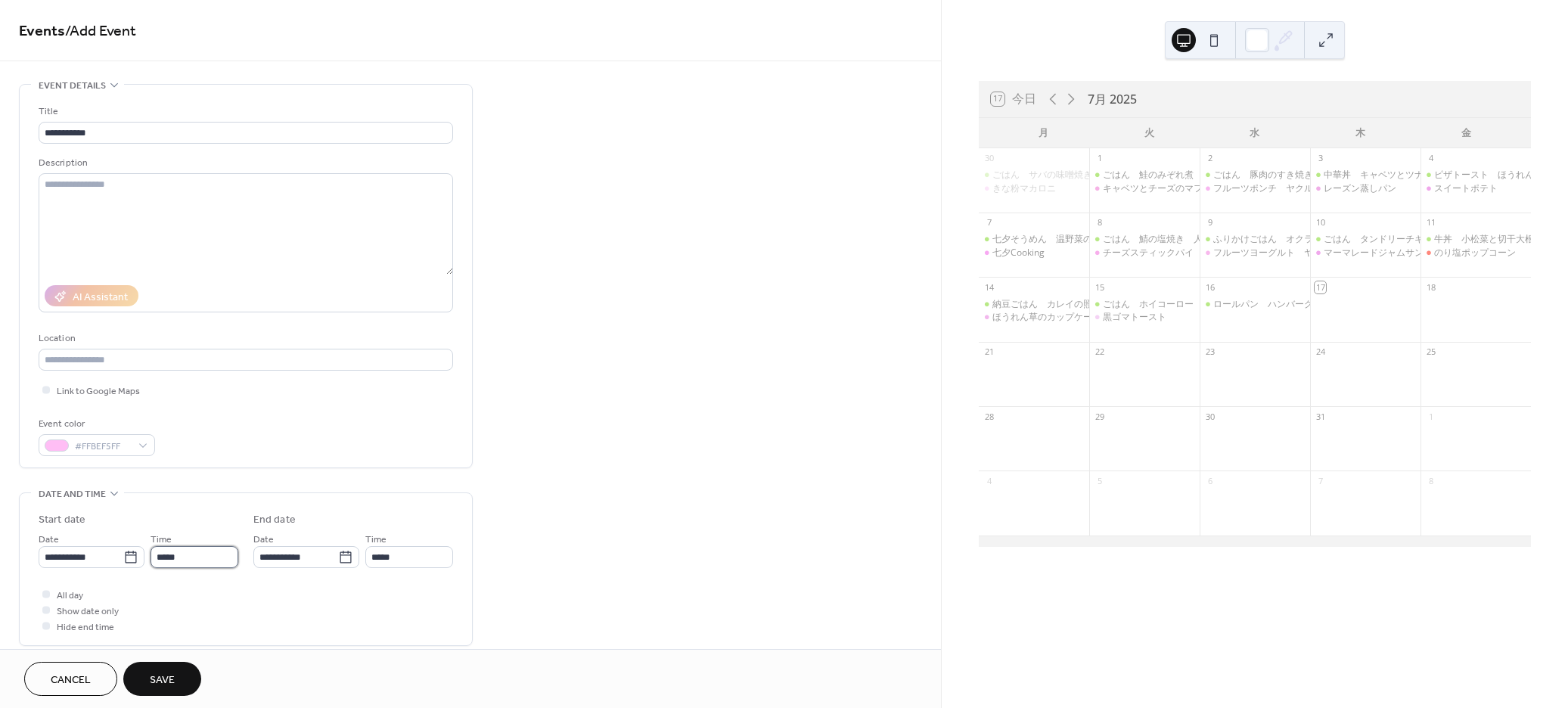 click on "*****" at bounding box center [194, 557] 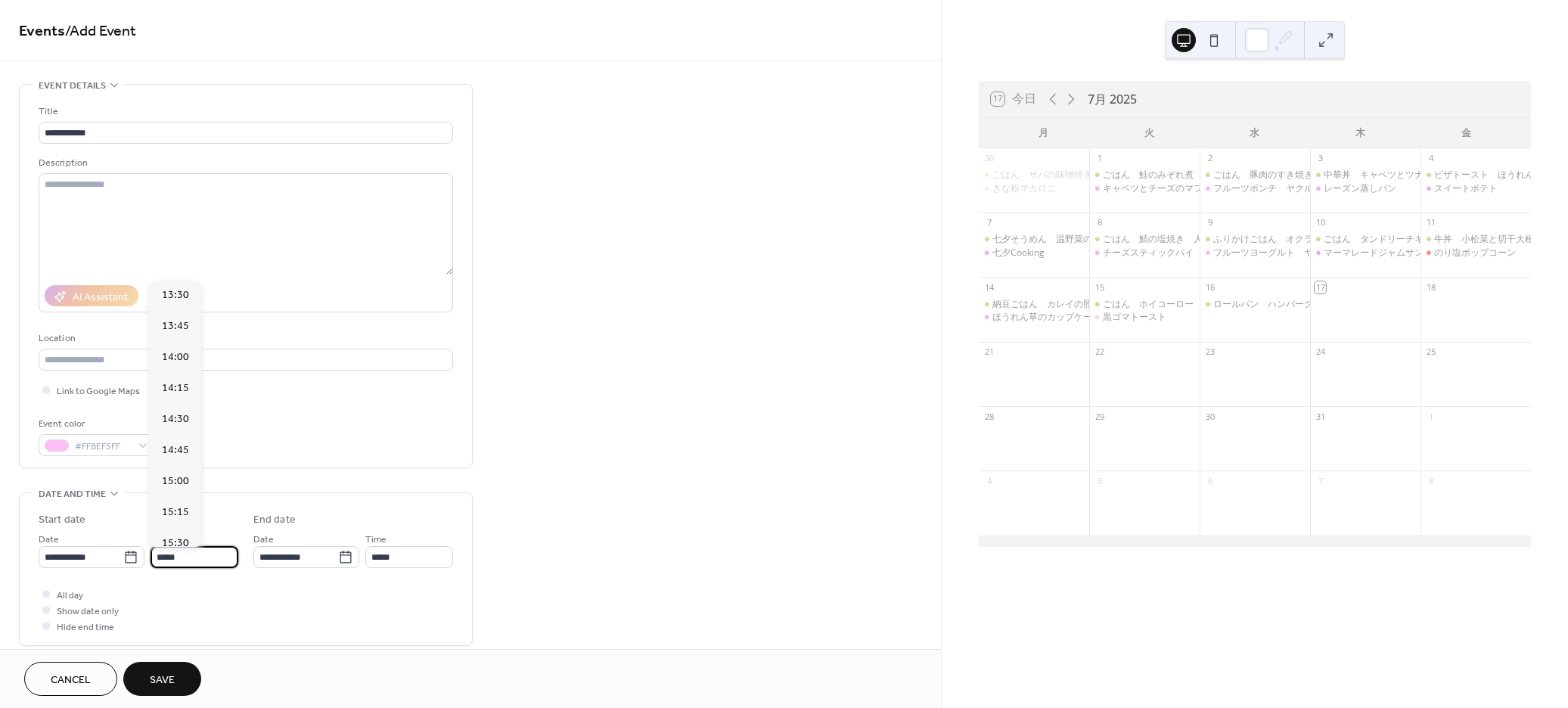 scroll, scrollTop: 1700, scrollLeft: 0, axis: vertical 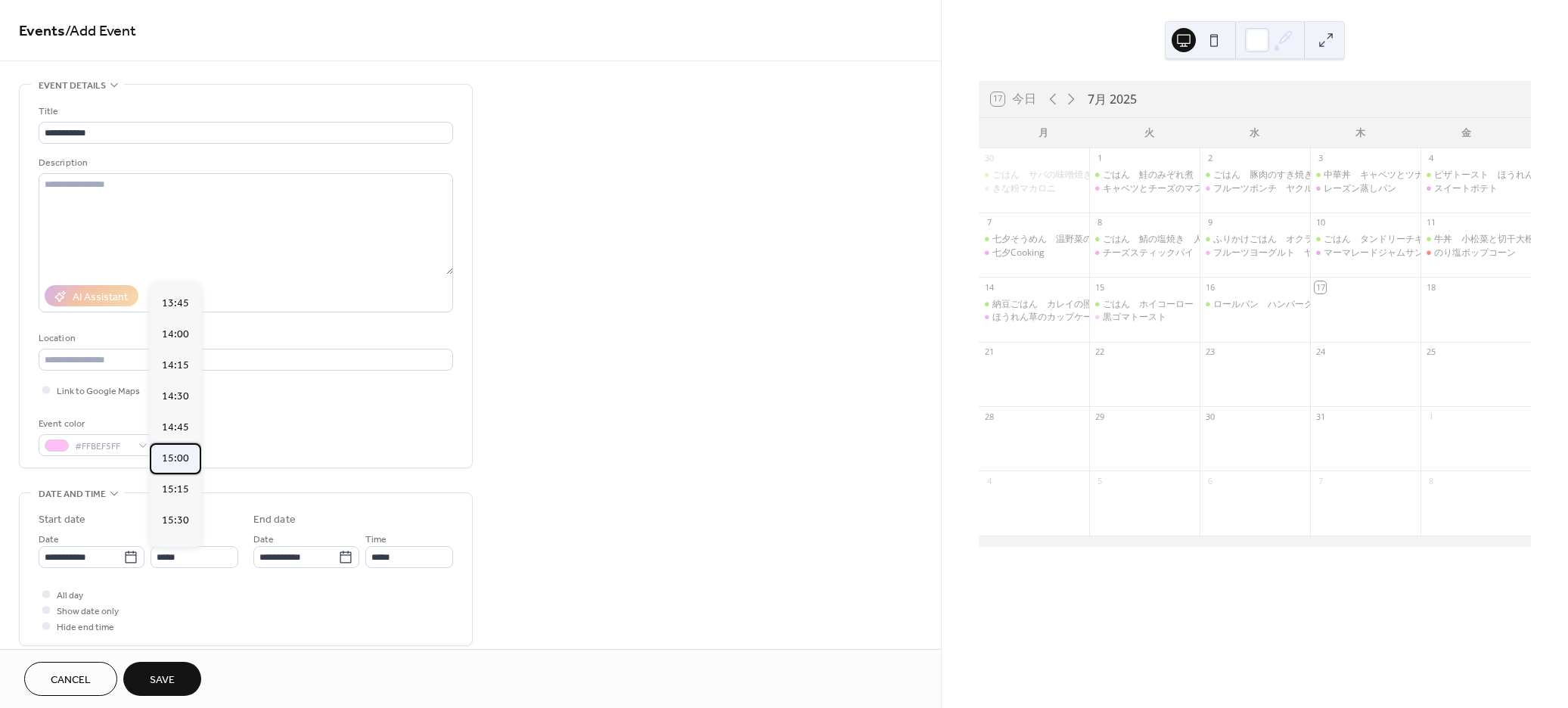 click on "15:00" at bounding box center (175, 458) 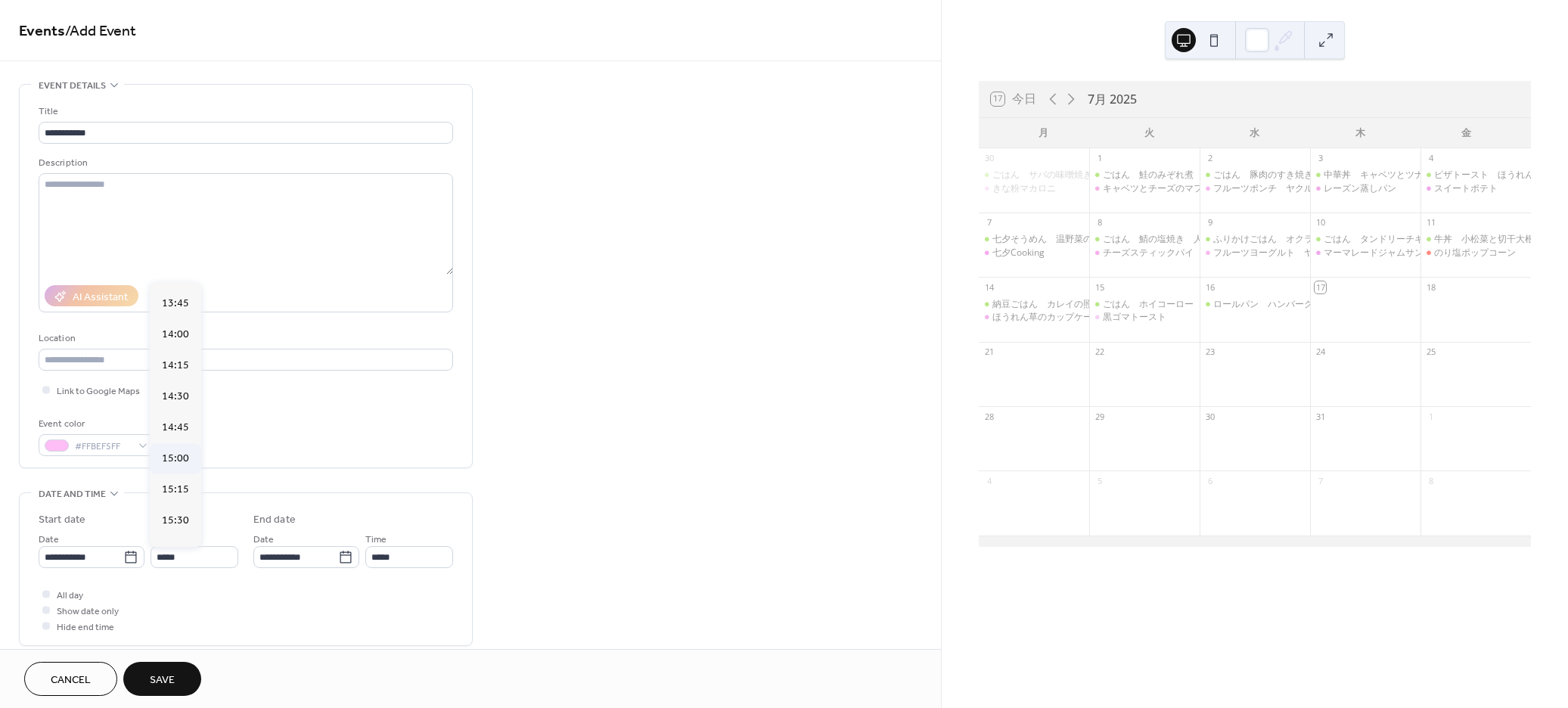 type on "*****" 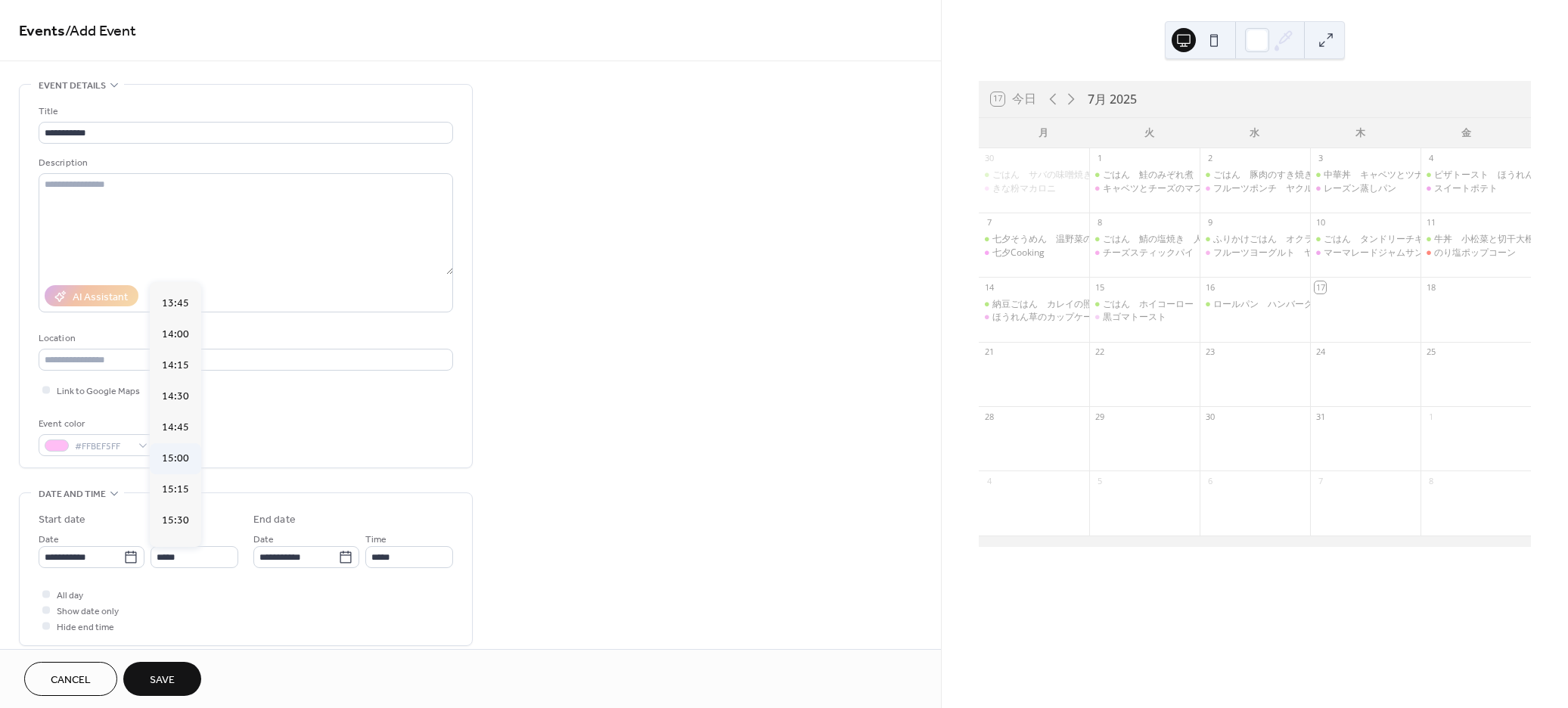 type on "*****" 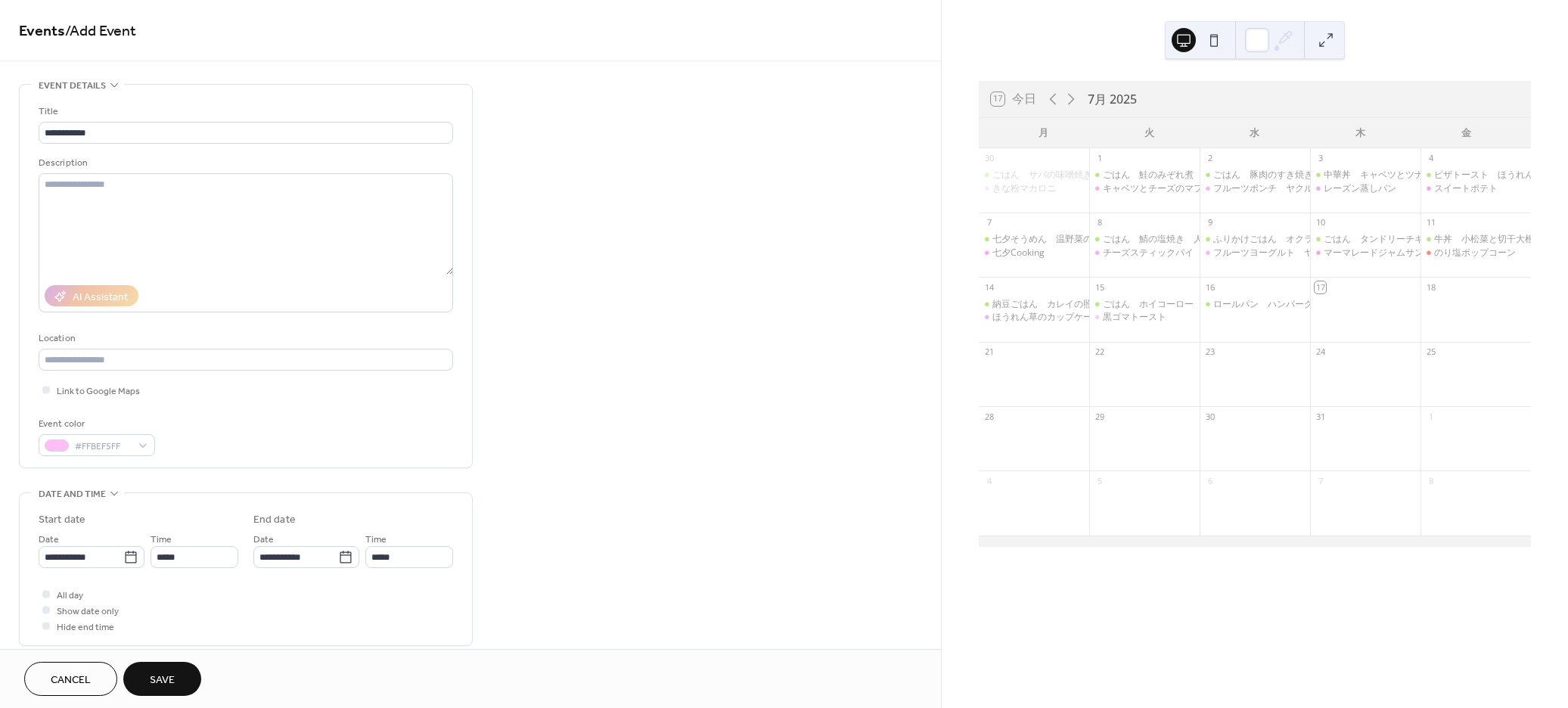 click on "Event color [COLOR]" at bounding box center (246, 436) 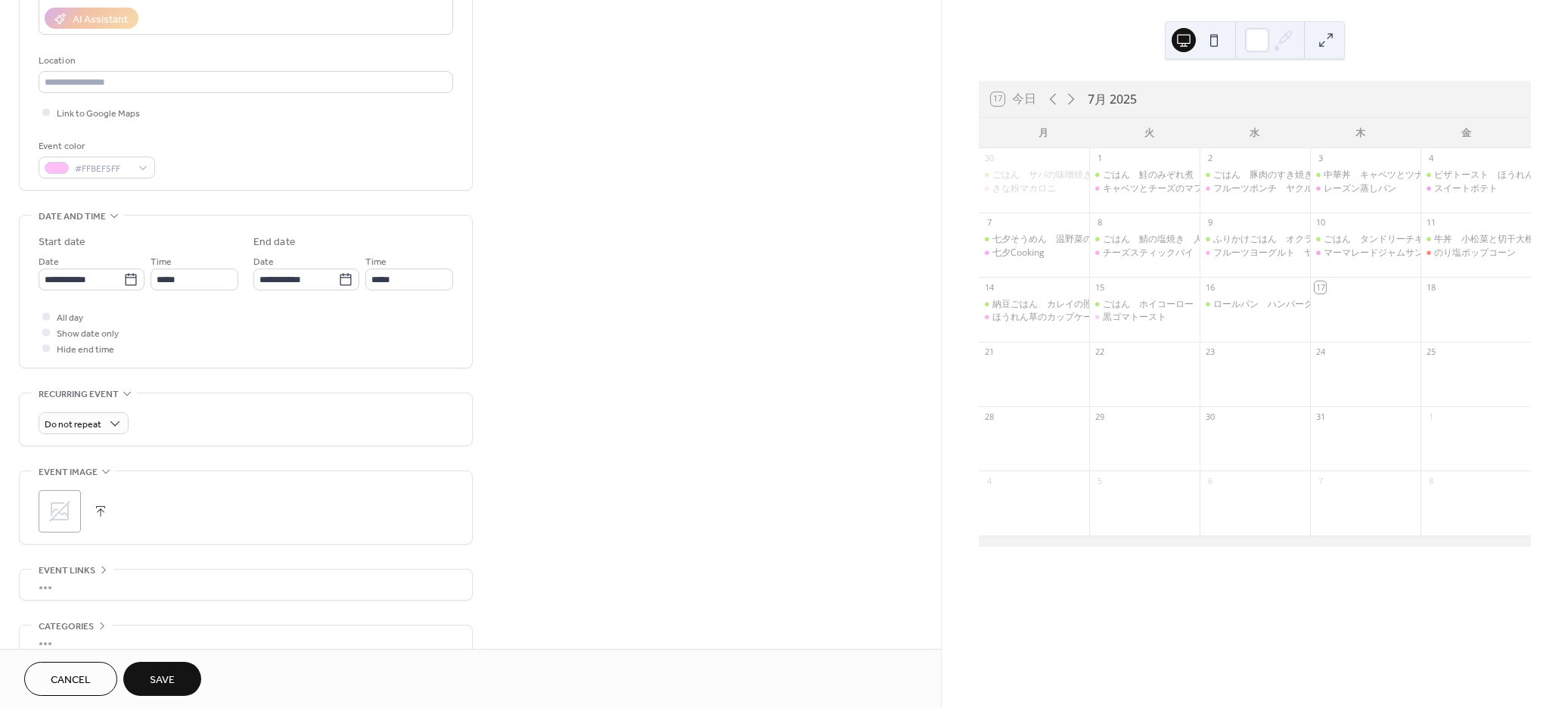 scroll, scrollTop: 340, scrollLeft: 0, axis: vertical 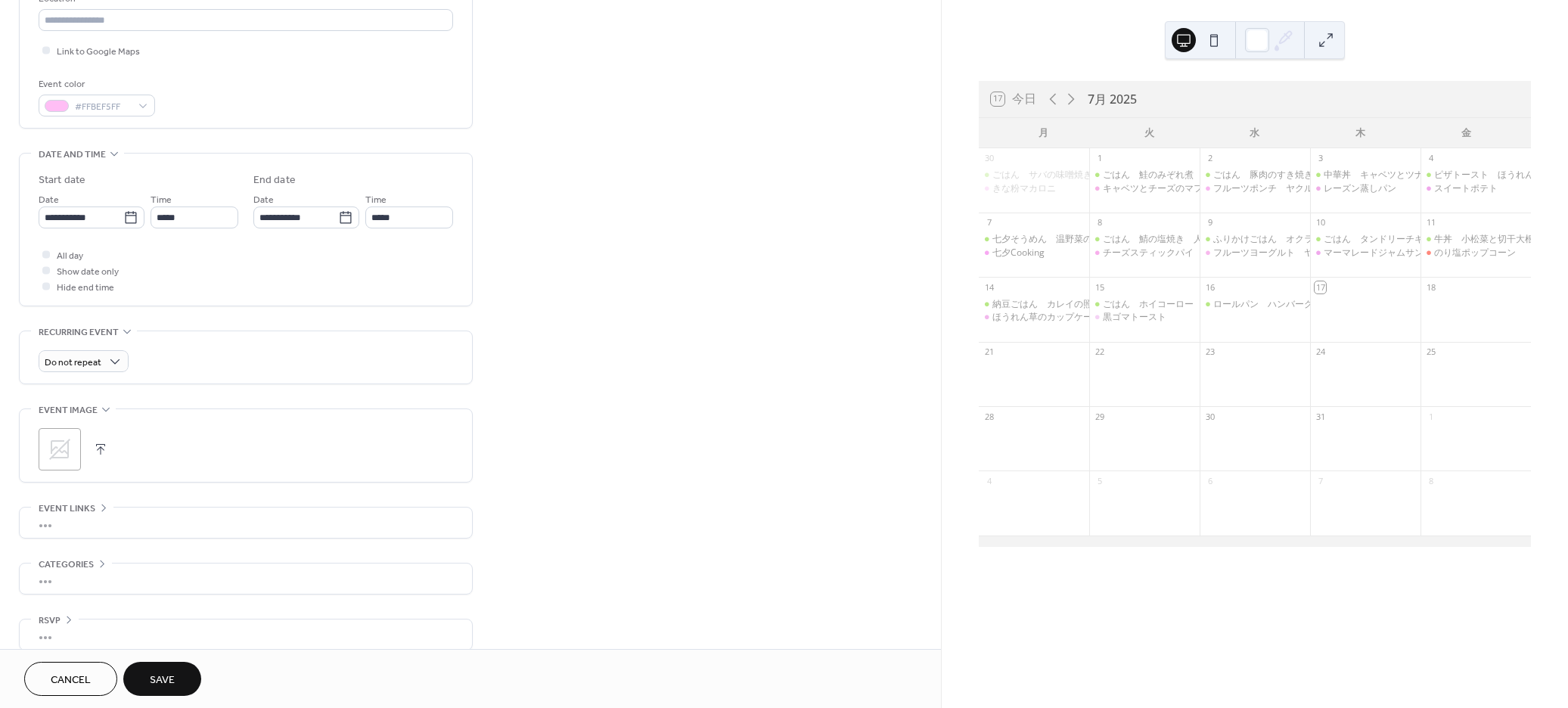 click at bounding box center [101, 449] 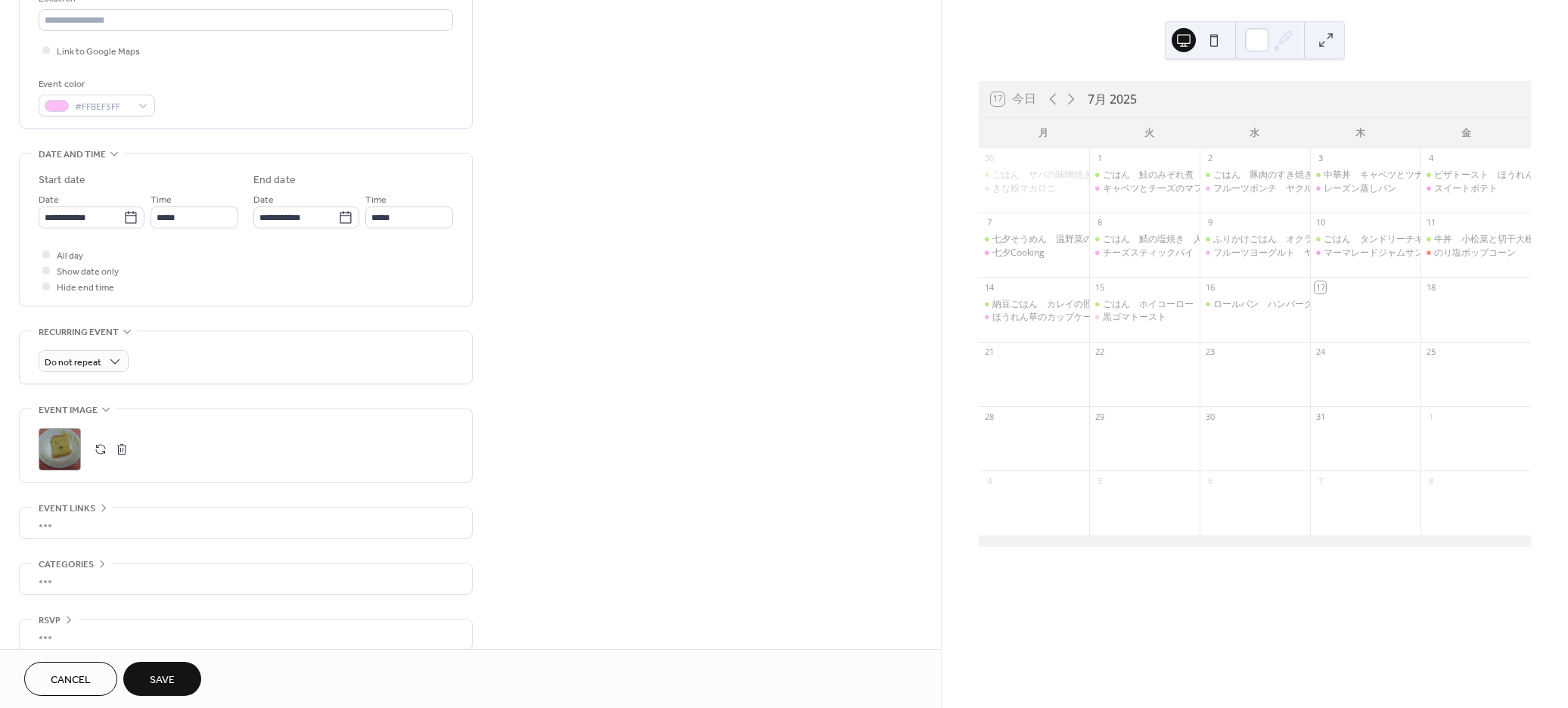 click on "Save" at bounding box center [162, 680] 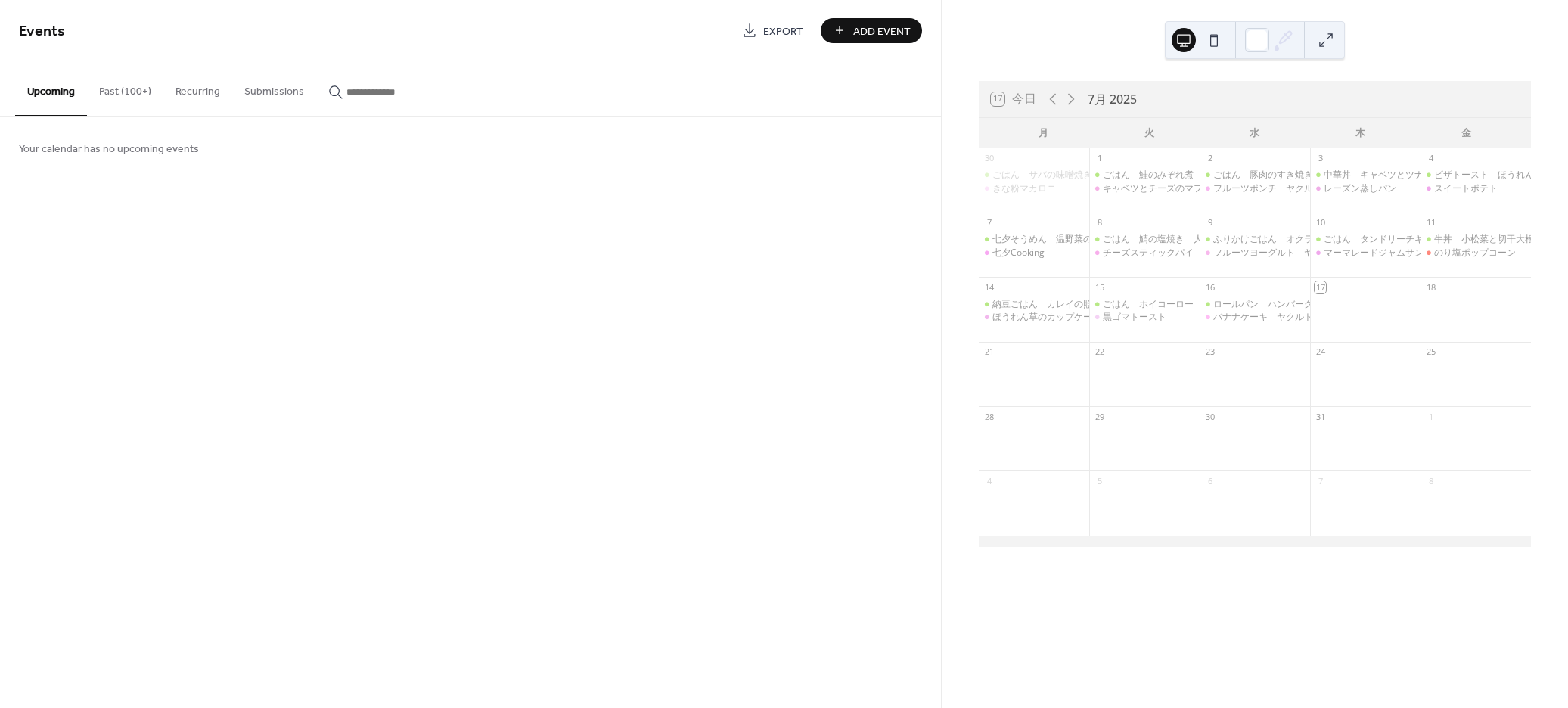 click on "Add Event" at bounding box center (882, 31) 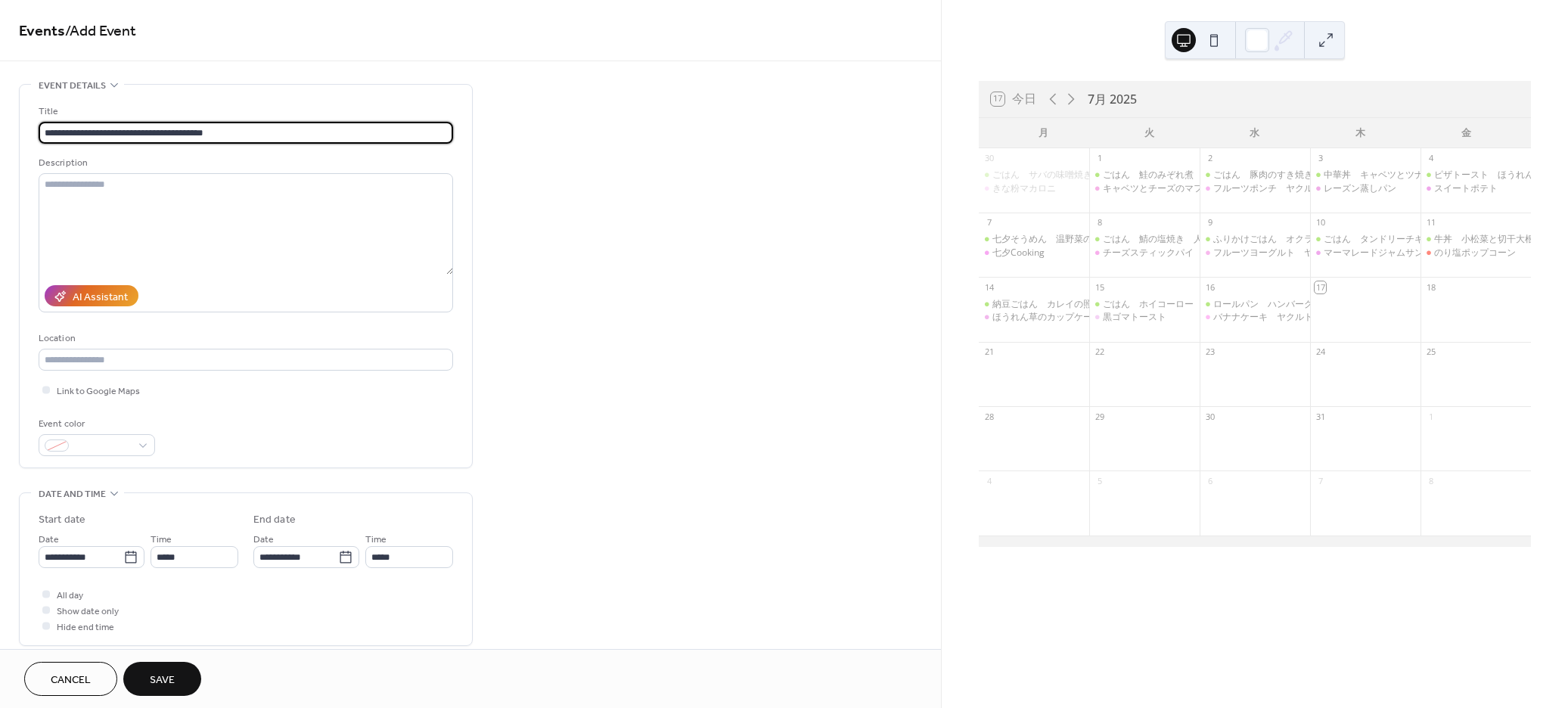 click on "**********" at bounding box center [246, 132] 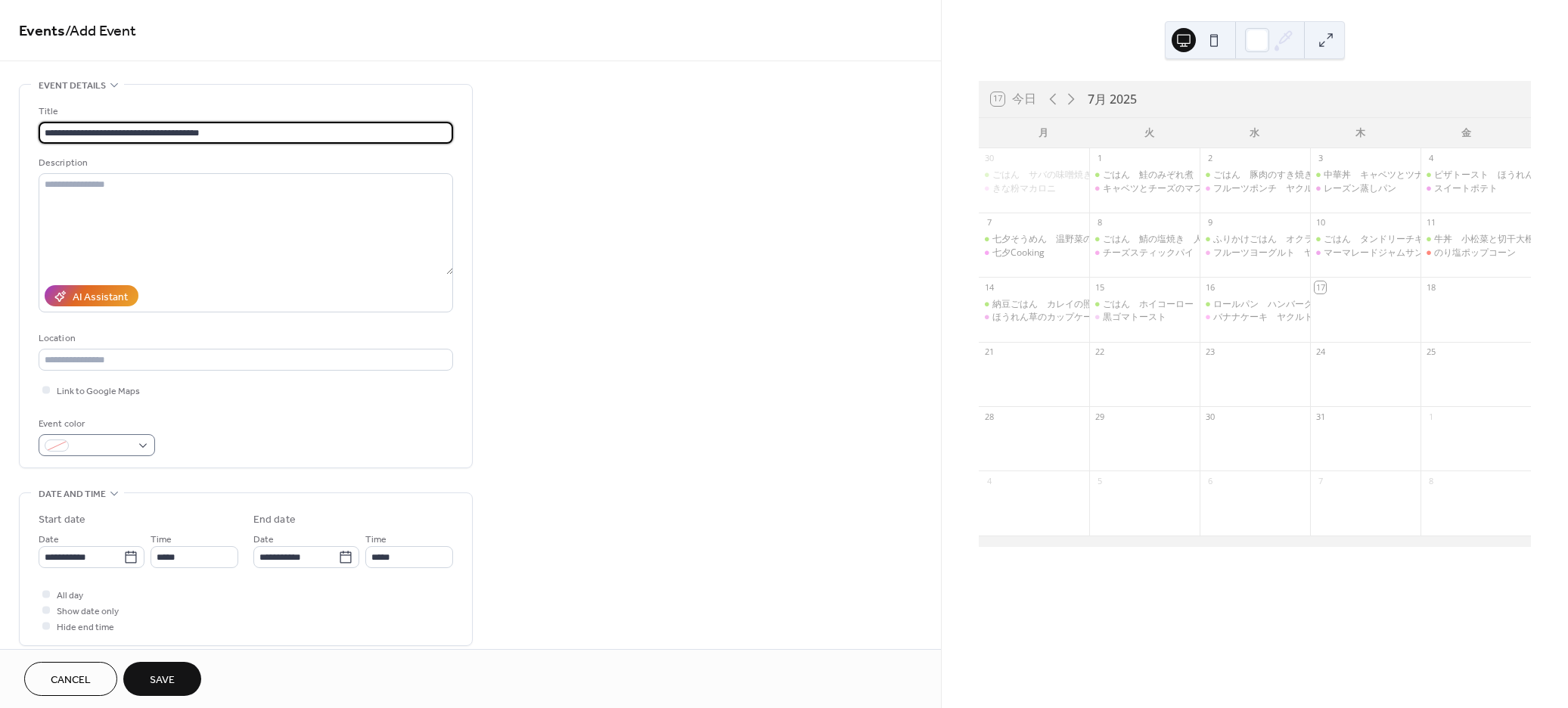 type on "**********" 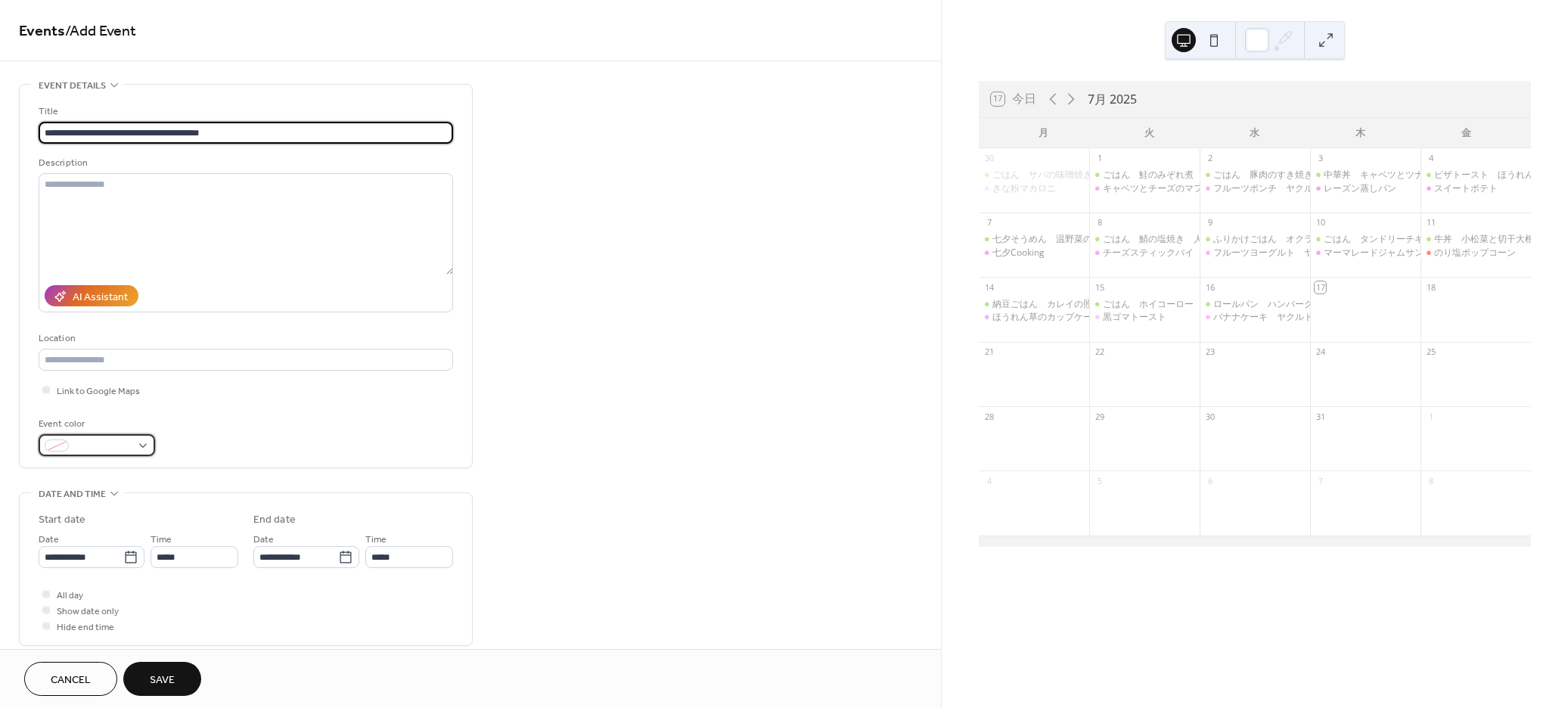 click at bounding box center (97, 445) 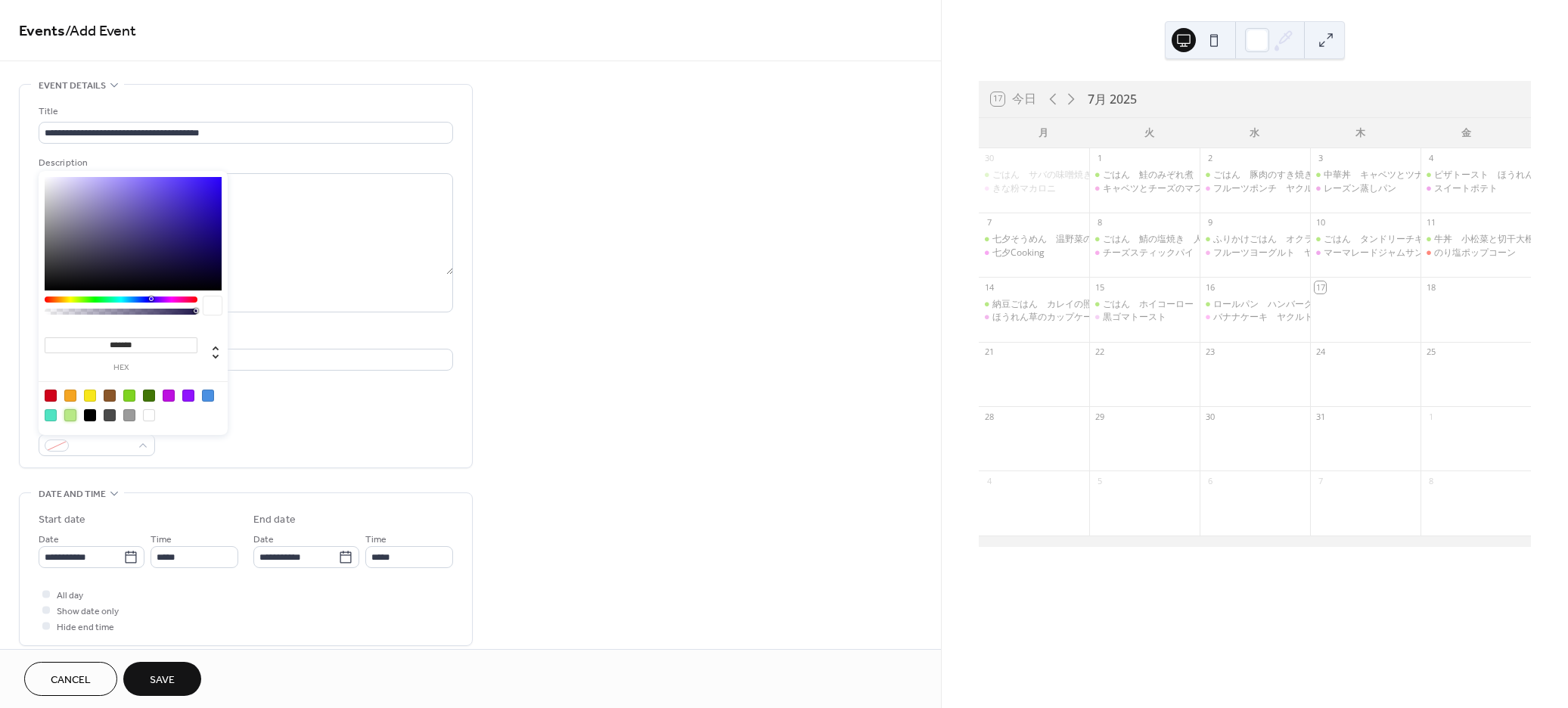 click at bounding box center [70, 415] 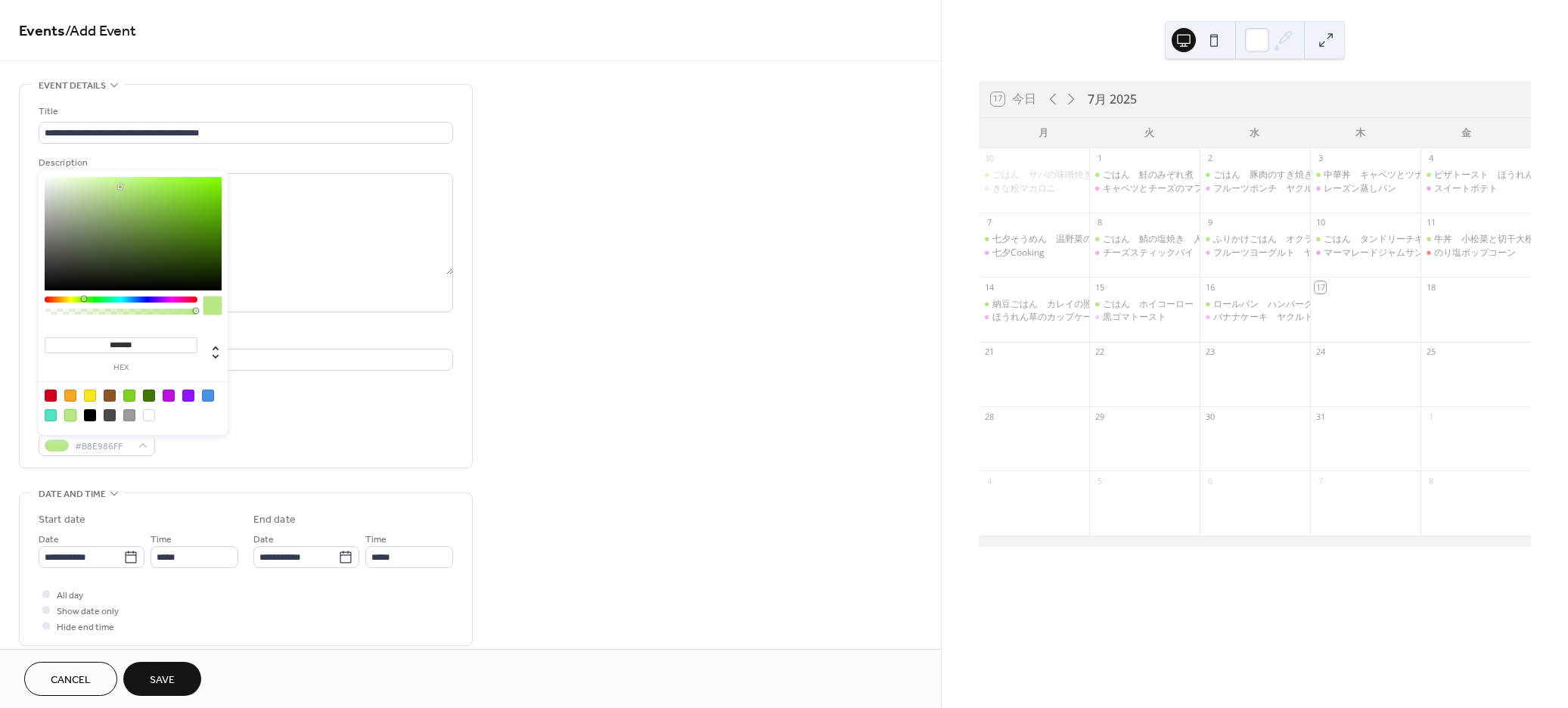 click on "Event color #B8E986FF" at bounding box center [246, 436] 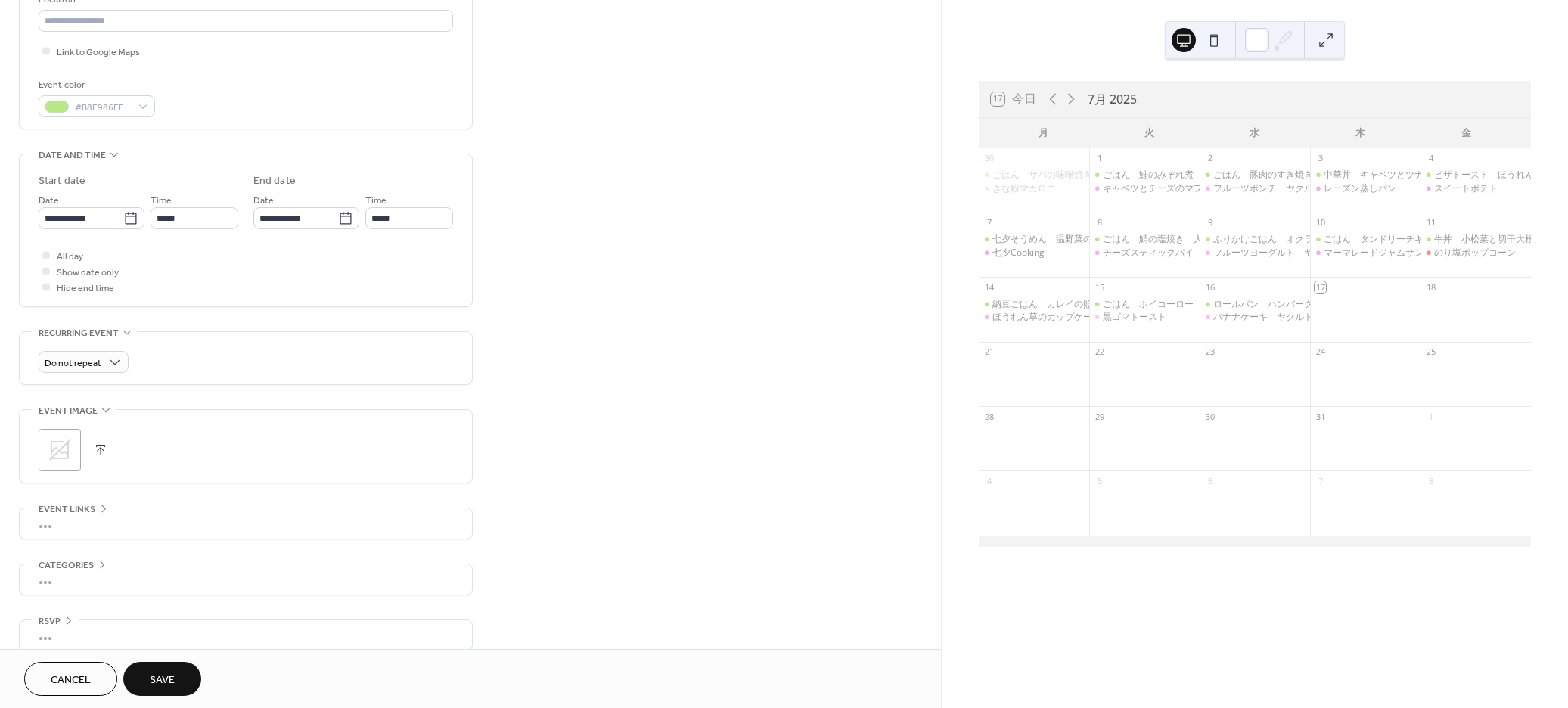 scroll, scrollTop: 340, scrollLeft: 0, axis: vertical 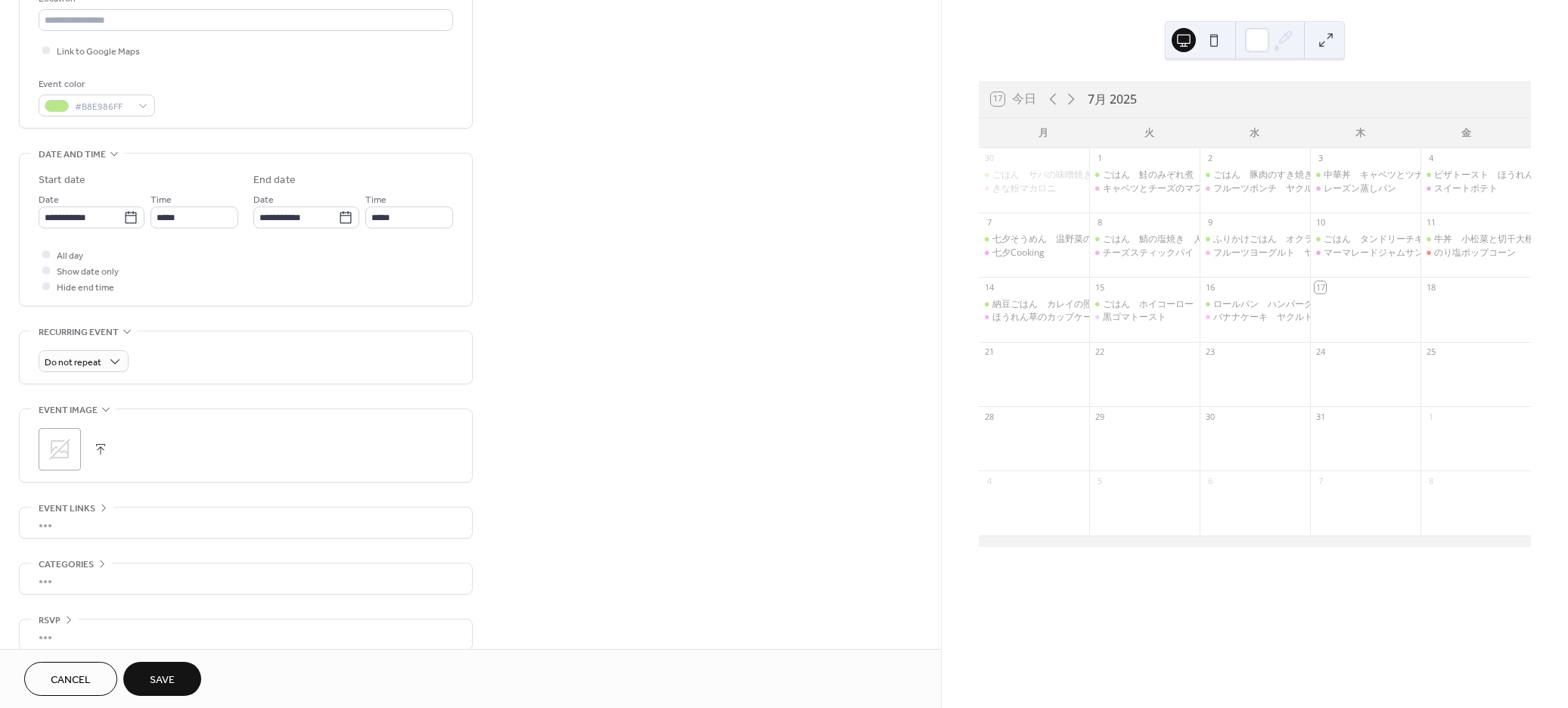 click at bounding box center [101, 449] 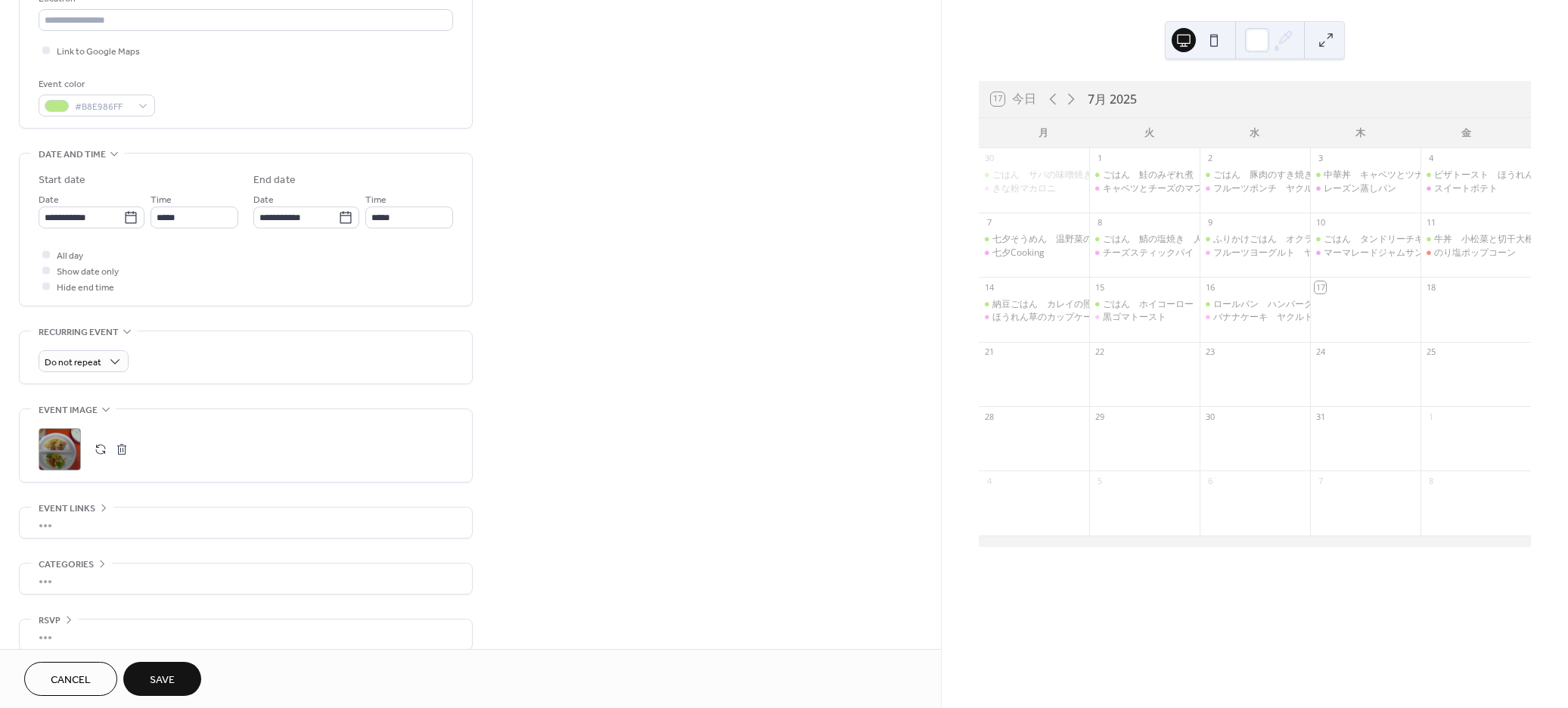 click on "Save" at bounding box center [162, 678] 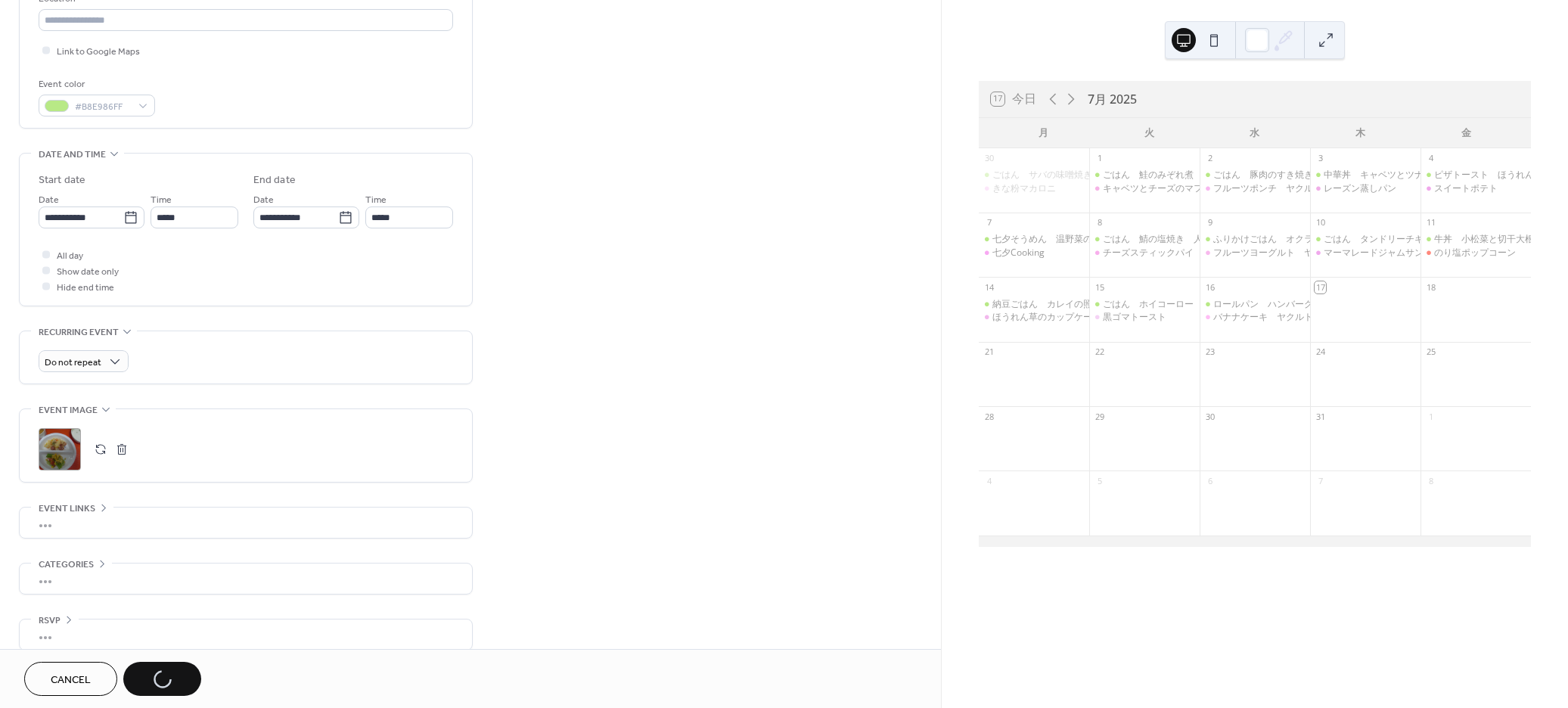 click on "**********" at bounding box center [470, 205] 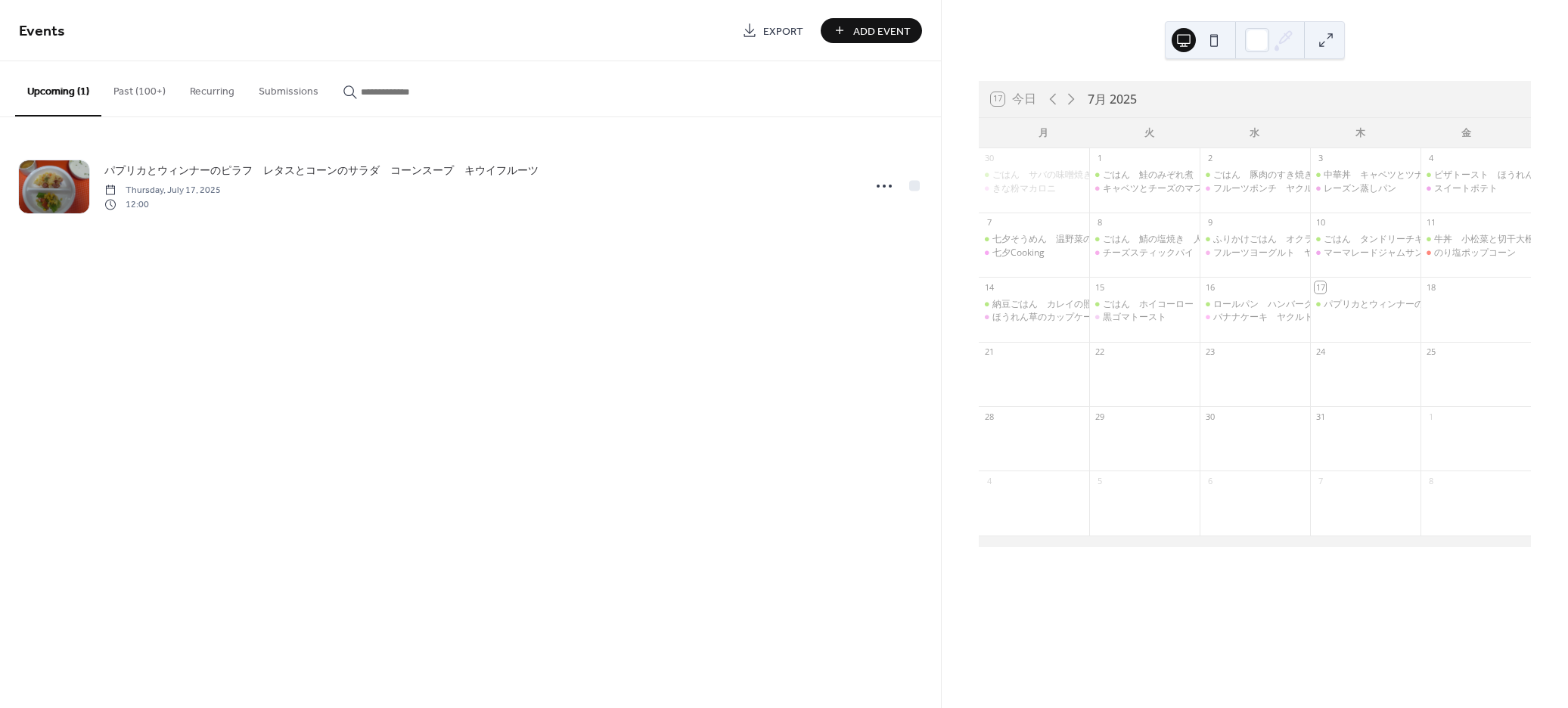 click on "Add Event" at bounding box center (882, 31) 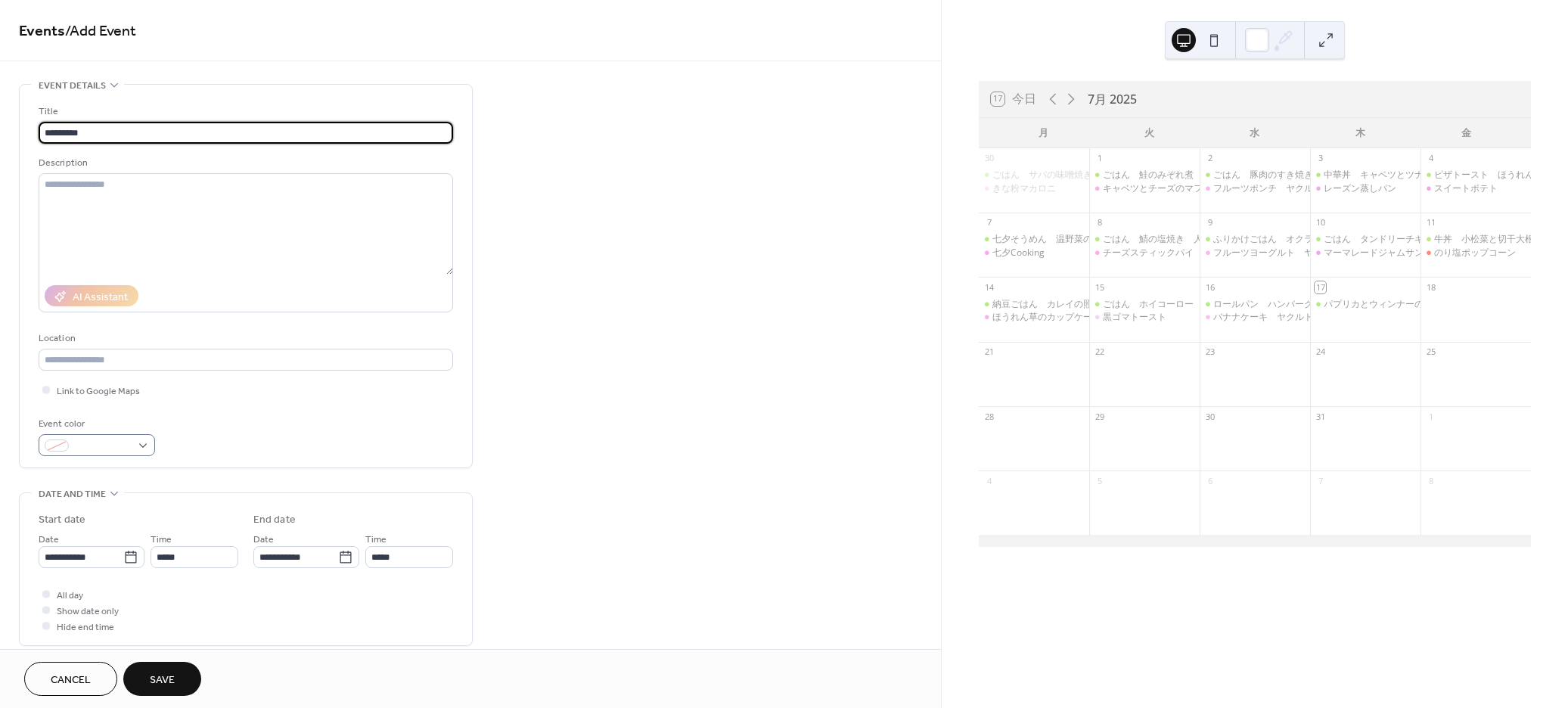 type on "*********" 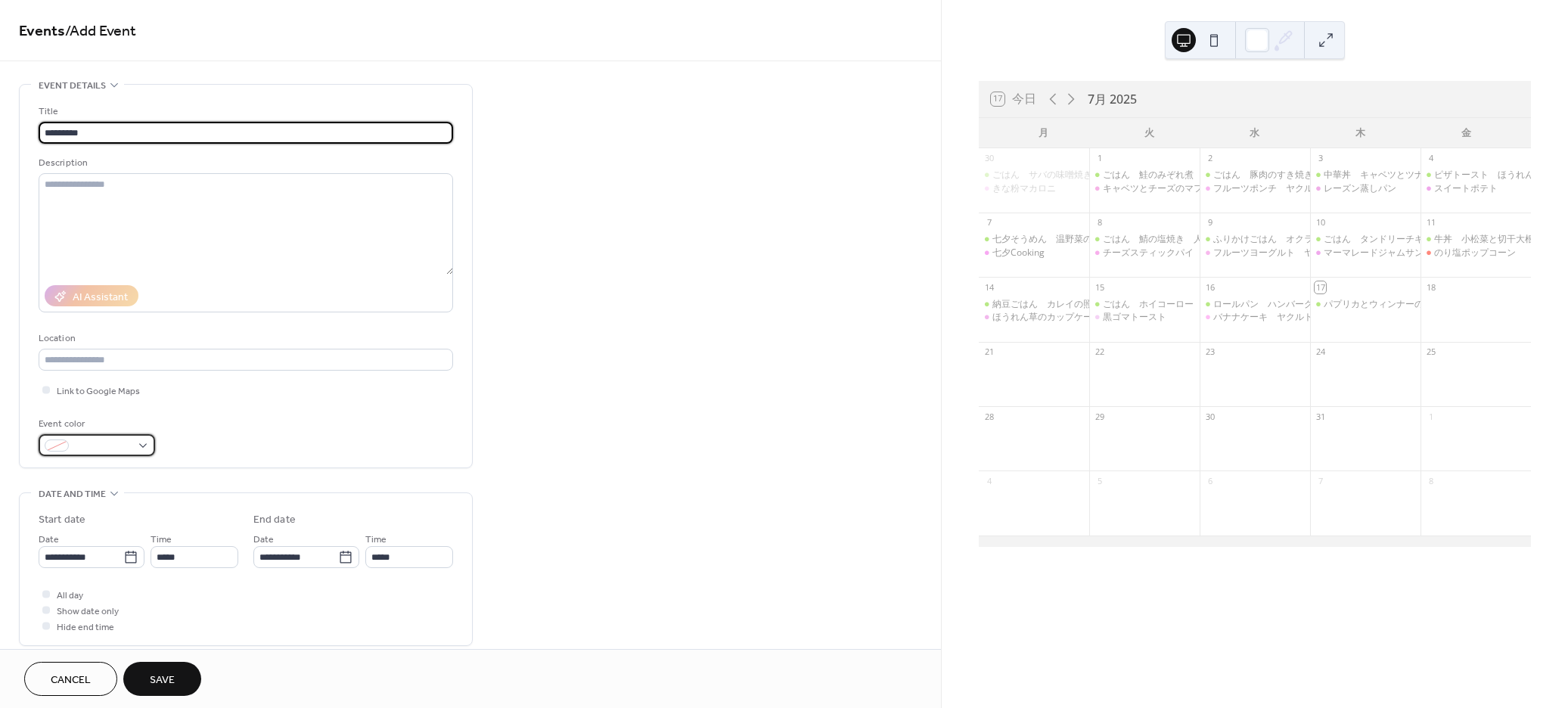 click at bounding box center (103, 446) 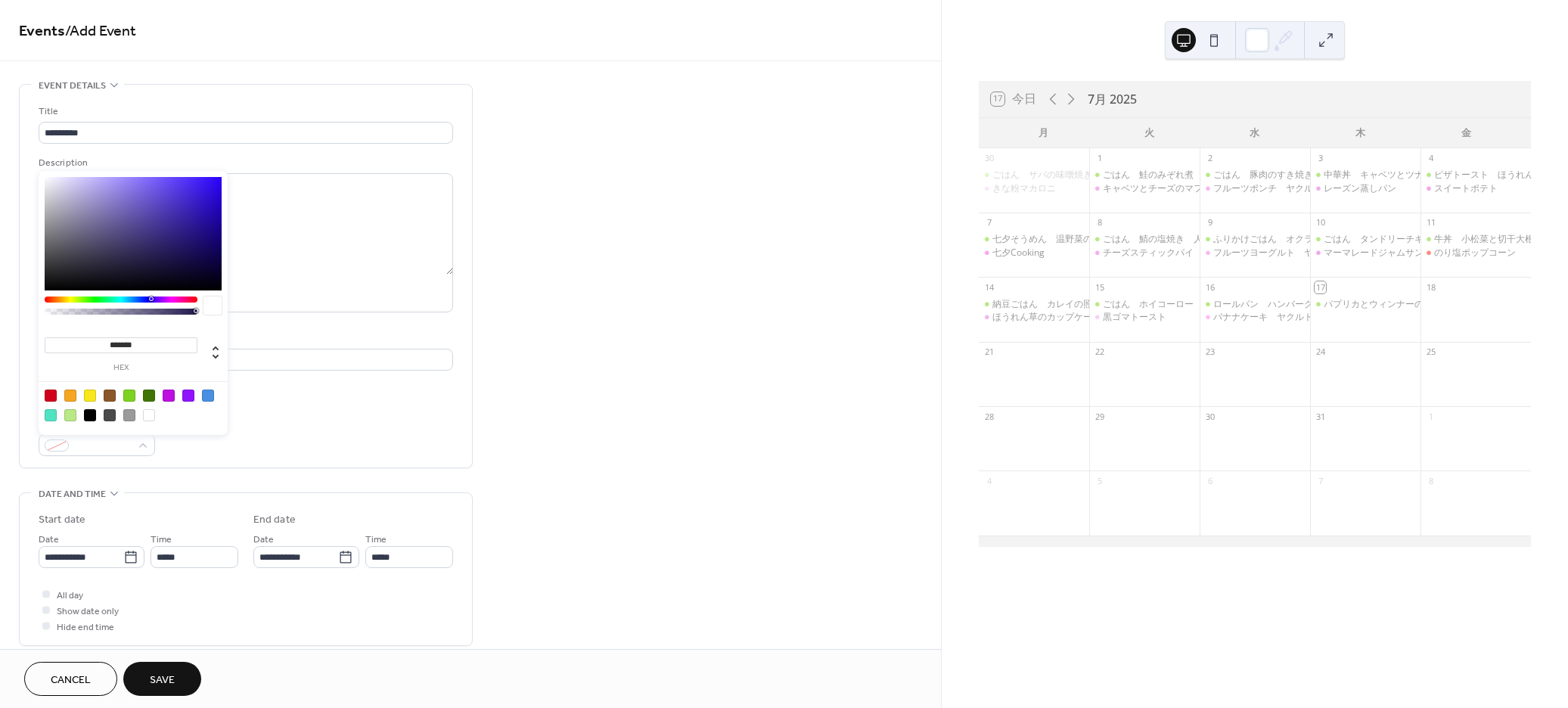 click at bounding box center [121, 300] 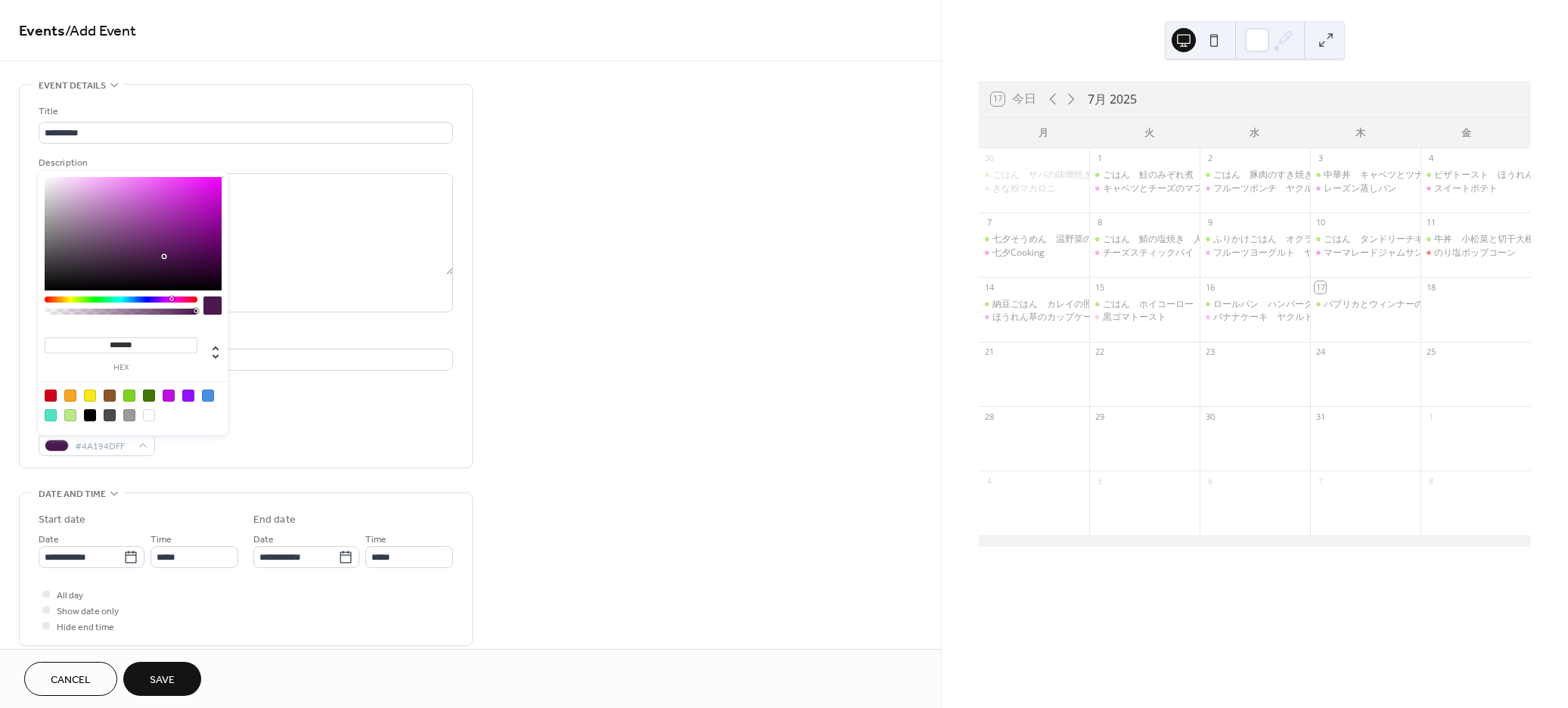 type on "*******" 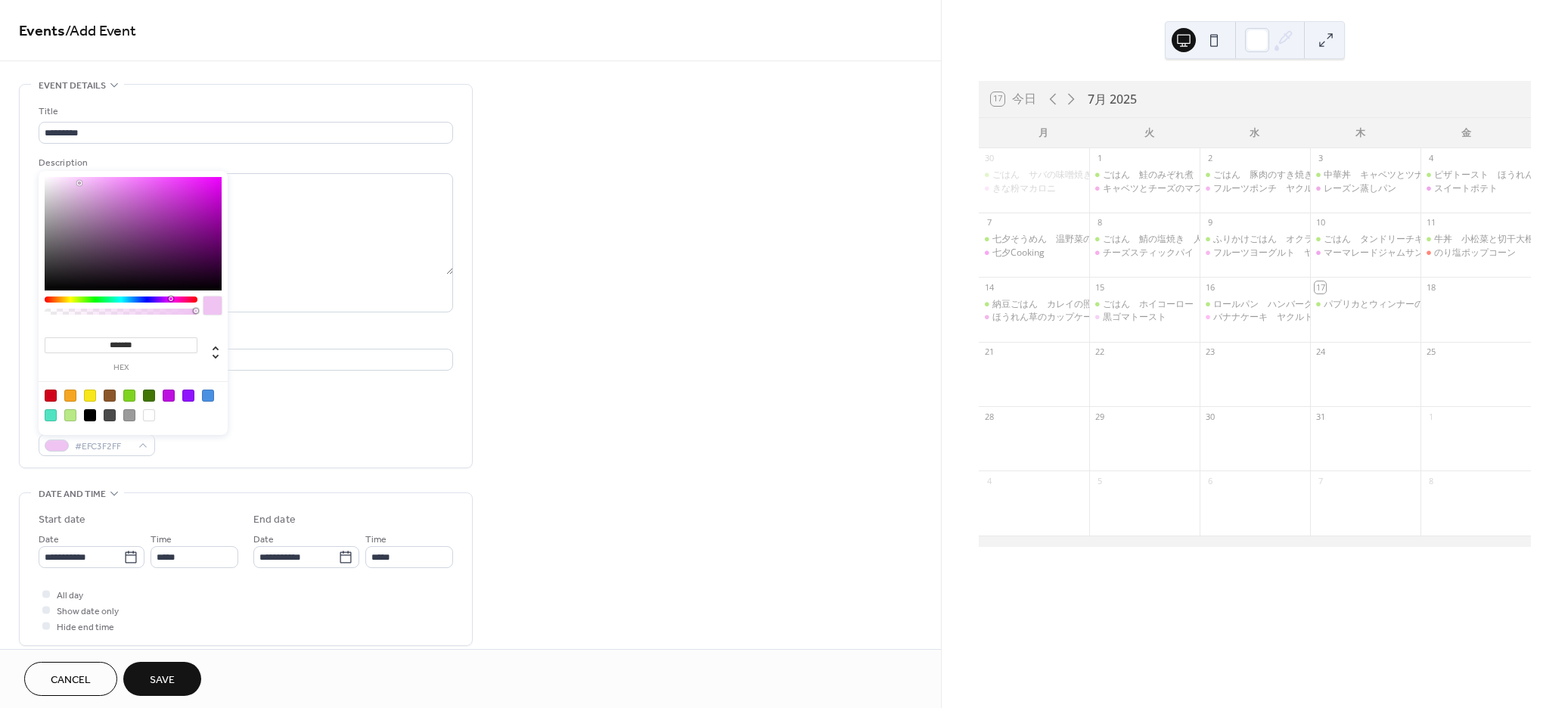 click at bounding box center (133, 234) 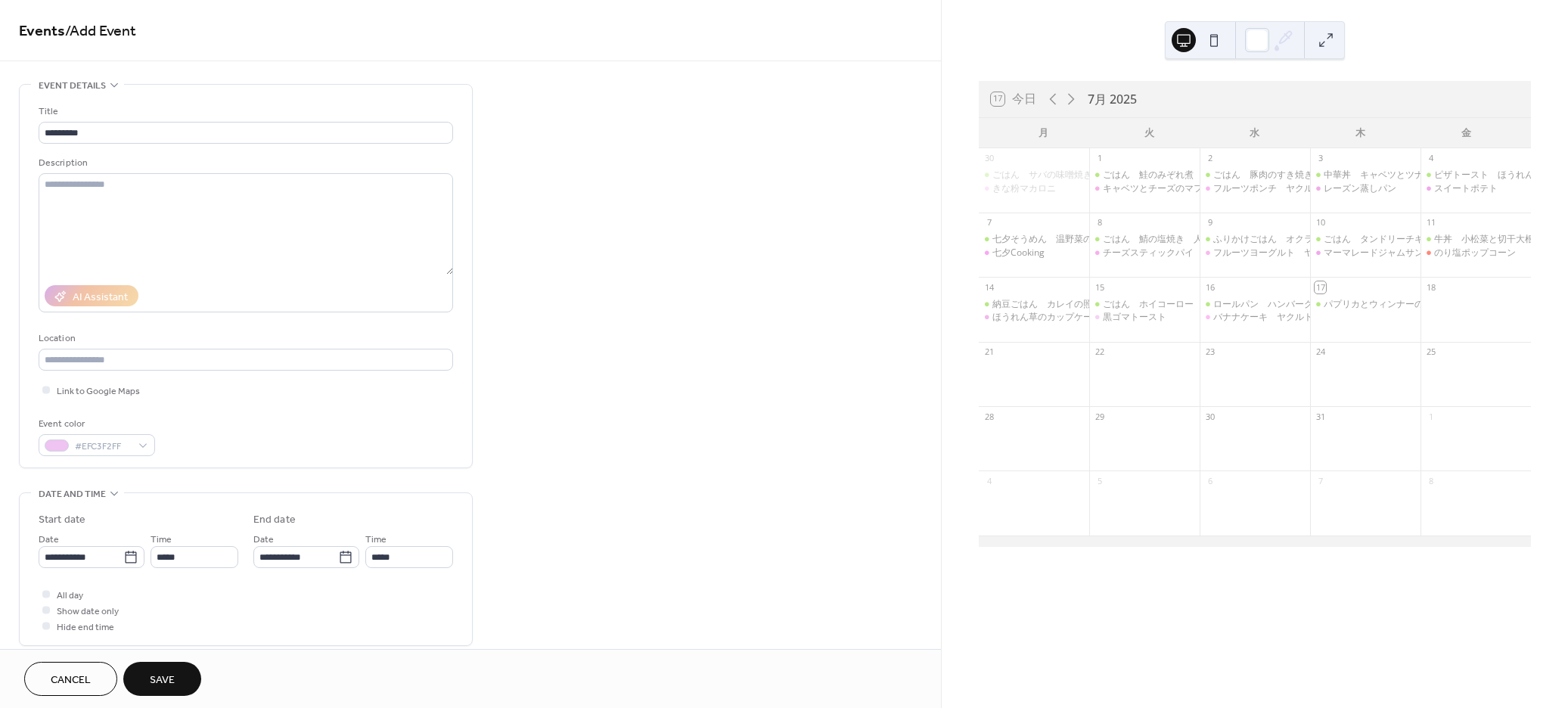 click on "Link to Google Maps" at bounding box center (246, 390) 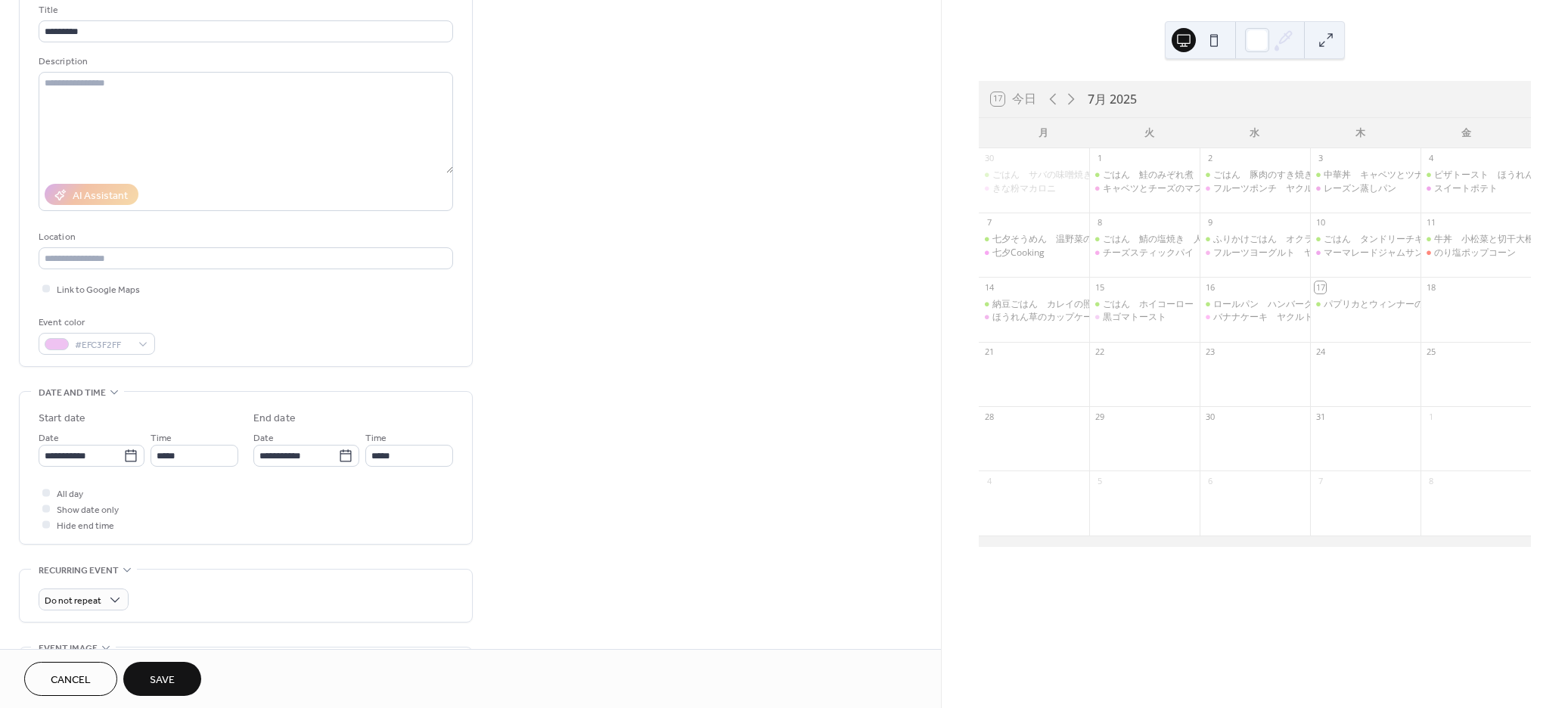 scroll, scrollTop: 113, scrollLeft: 0, axis: vertical 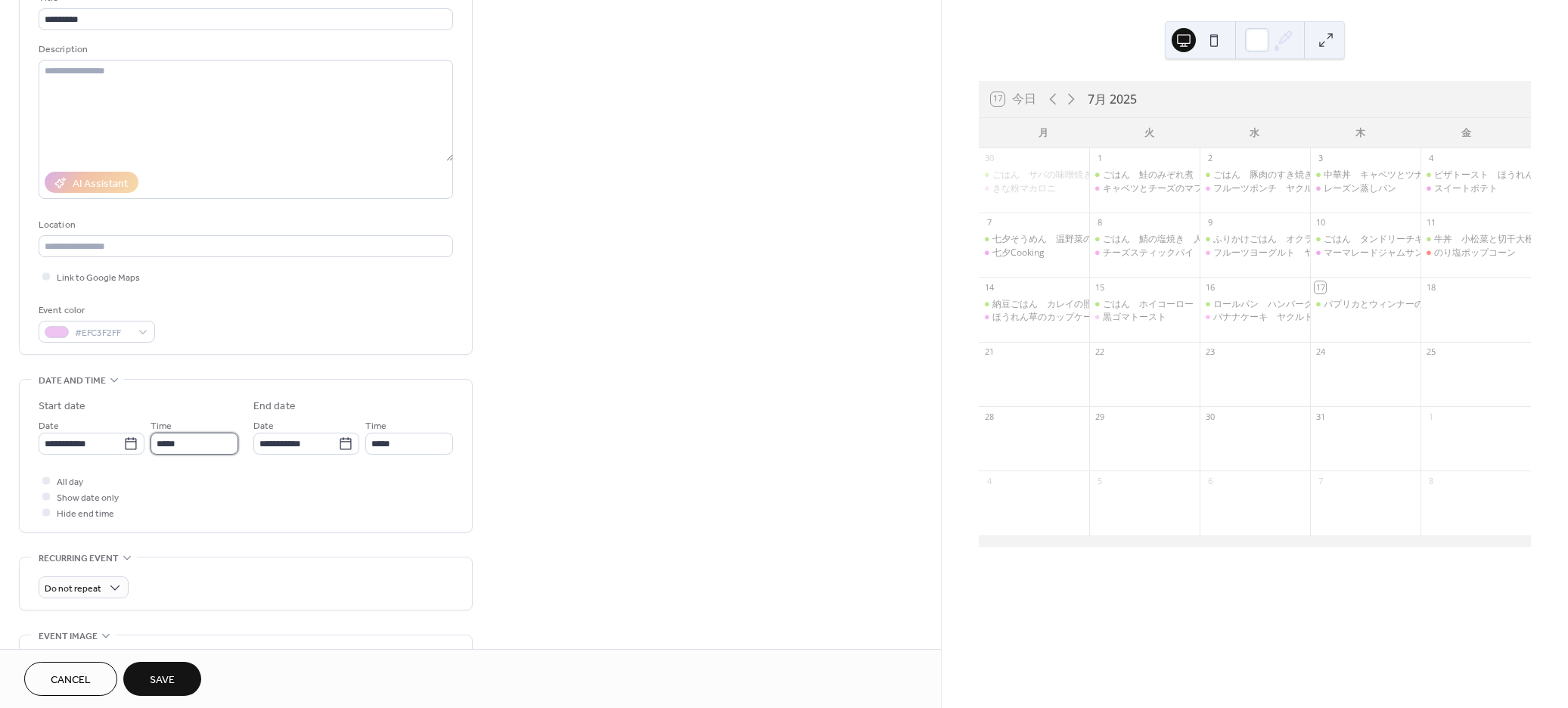 click on "*****" at bounding box center [194, 443] 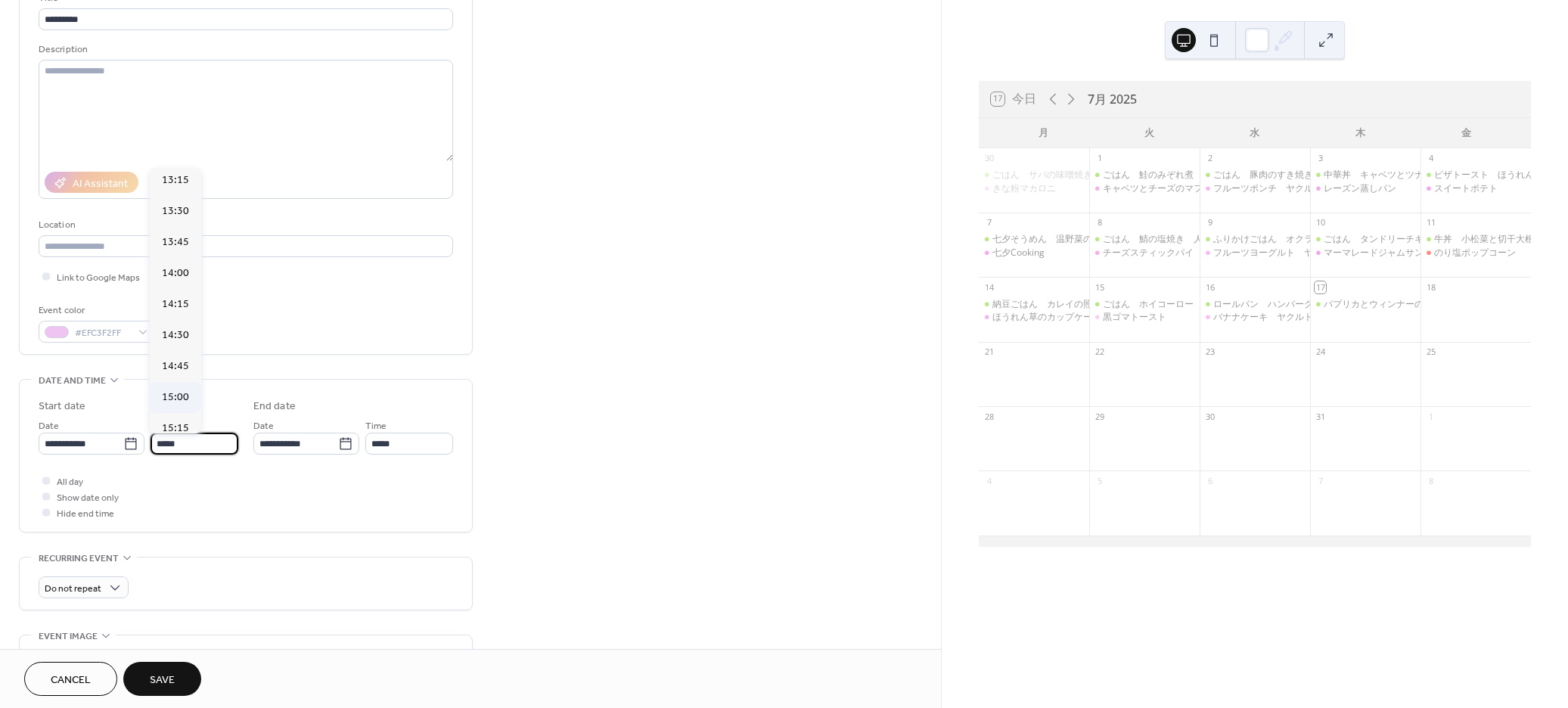 scroll, scrollTop: 1700, scrollLeft: 0, axis: vertical 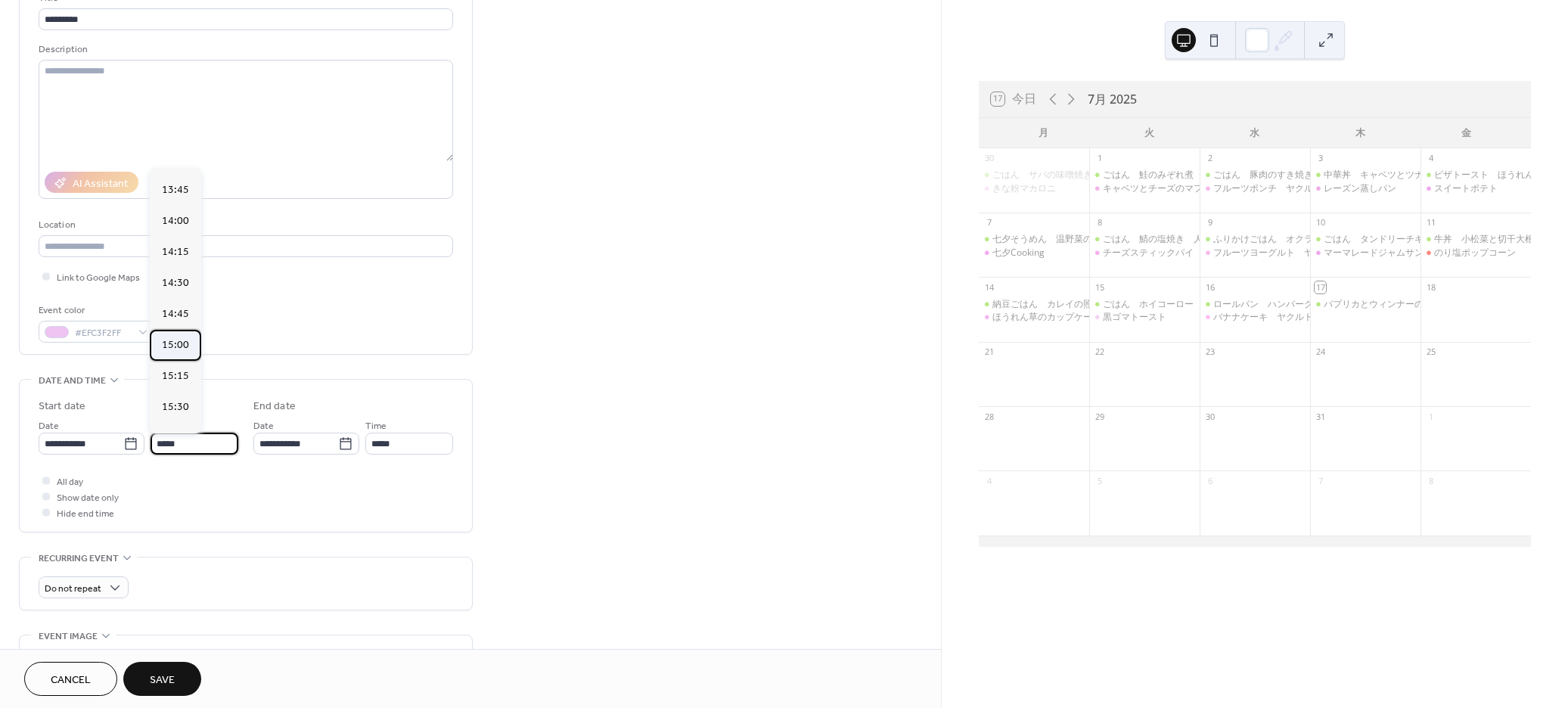 click on "15:00" at bounding box center (175, 345) 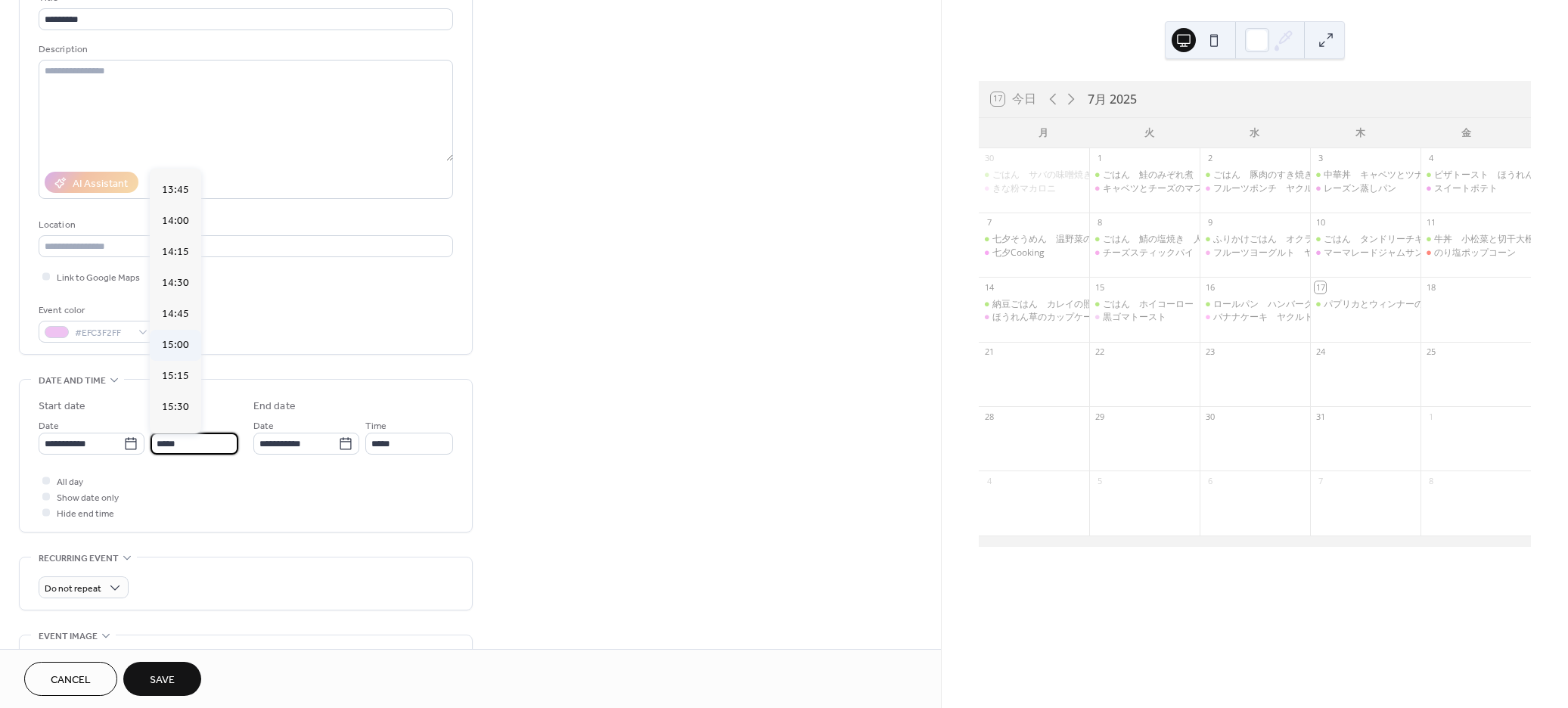type on "*****" 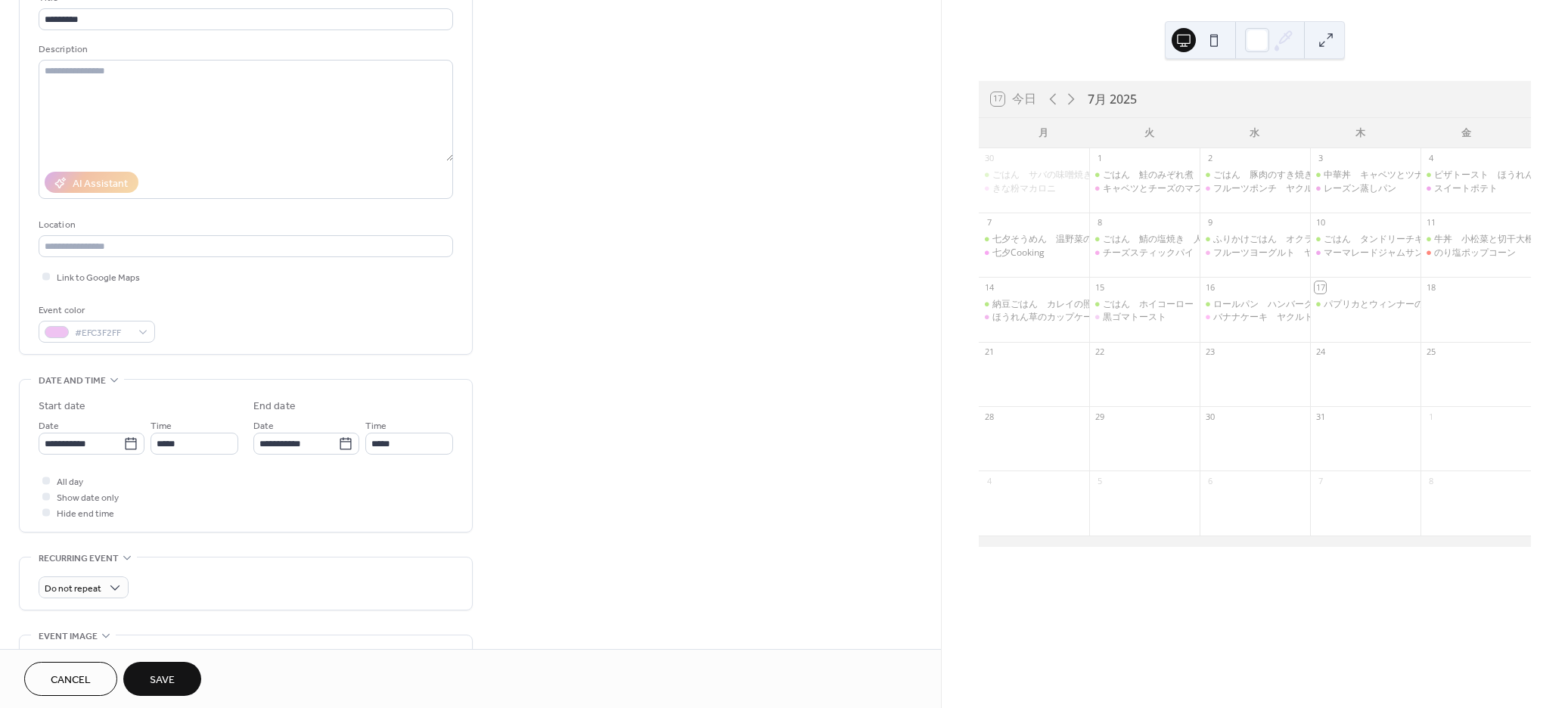 click on "**********" at bounding box center [246, 424] 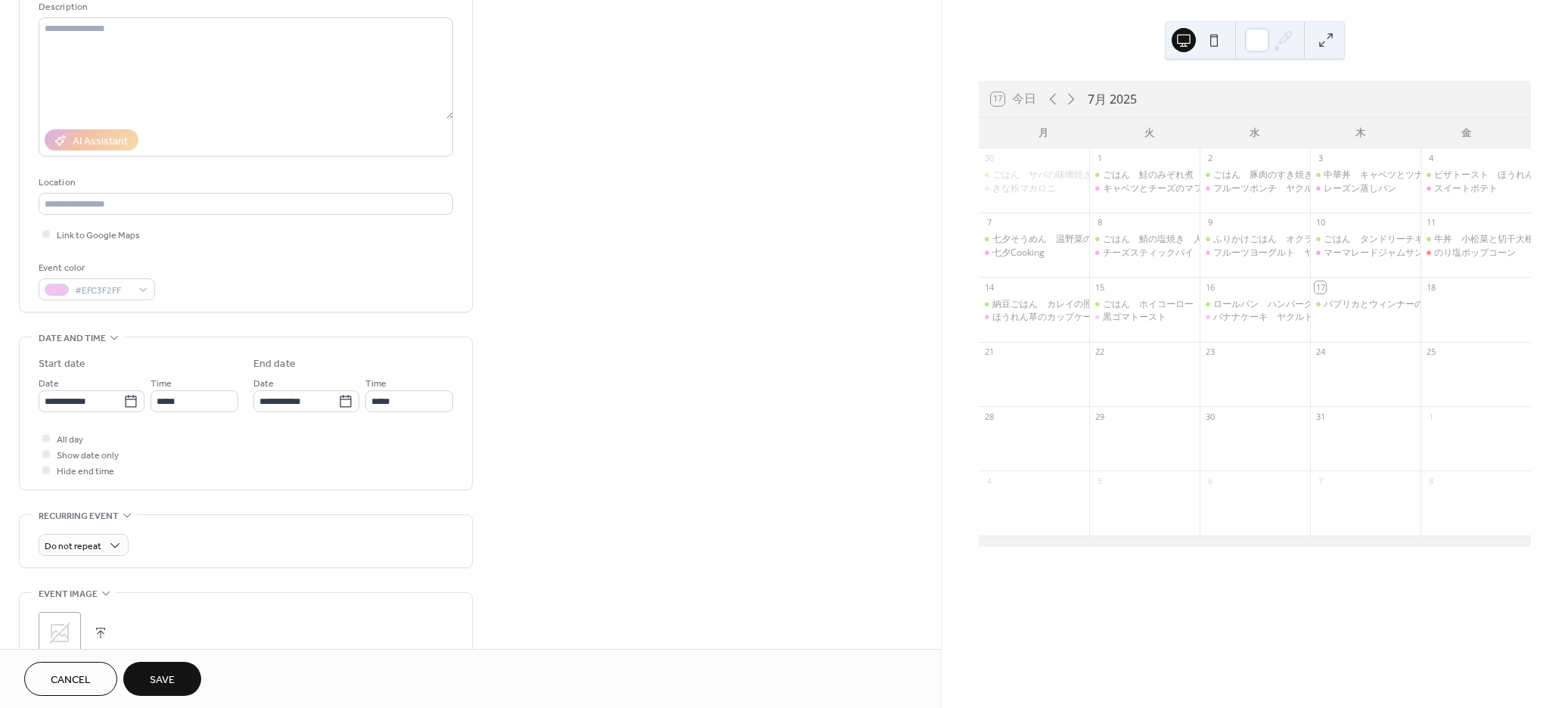 scroll, scrollTop: 227, scrollLeft: 0, axis: vertical 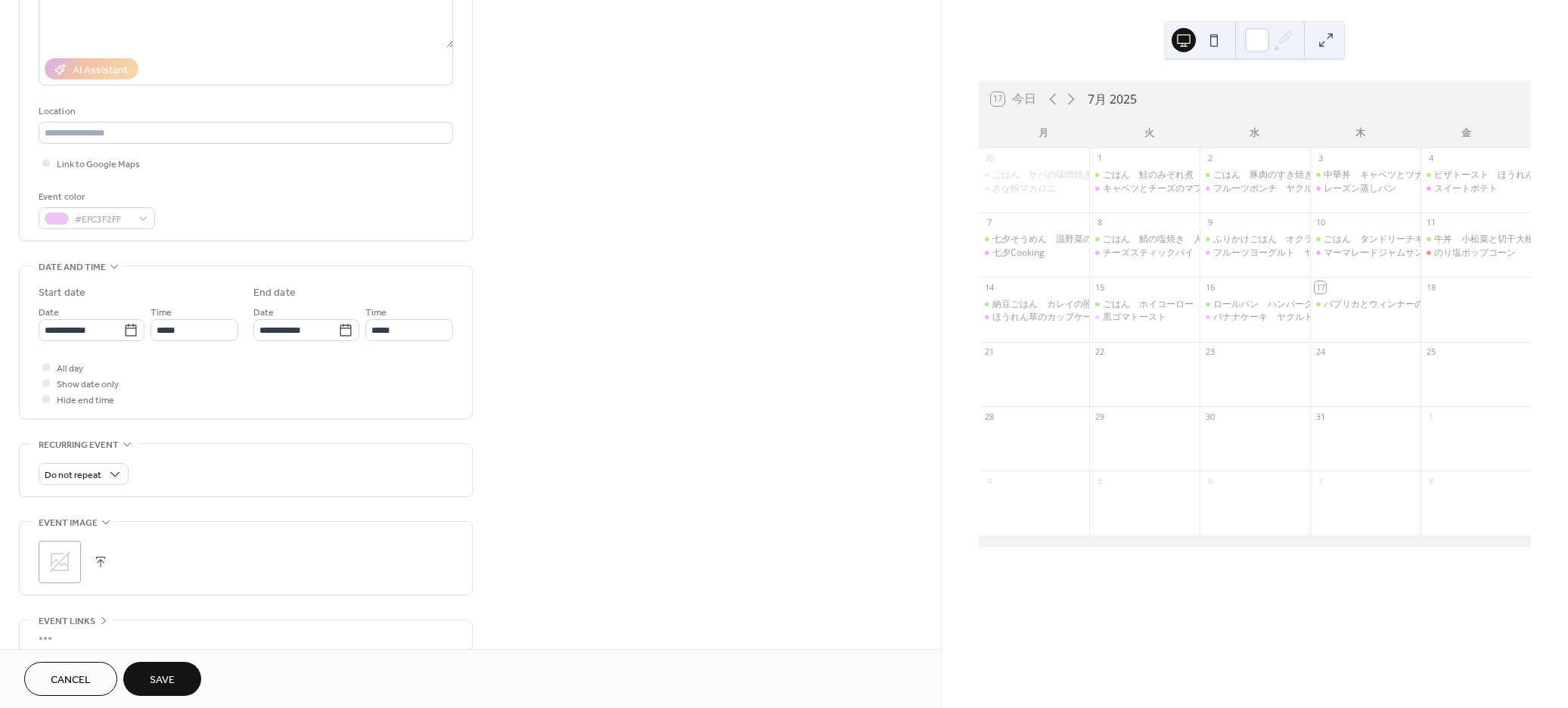 click at bounding box center (101, 562) 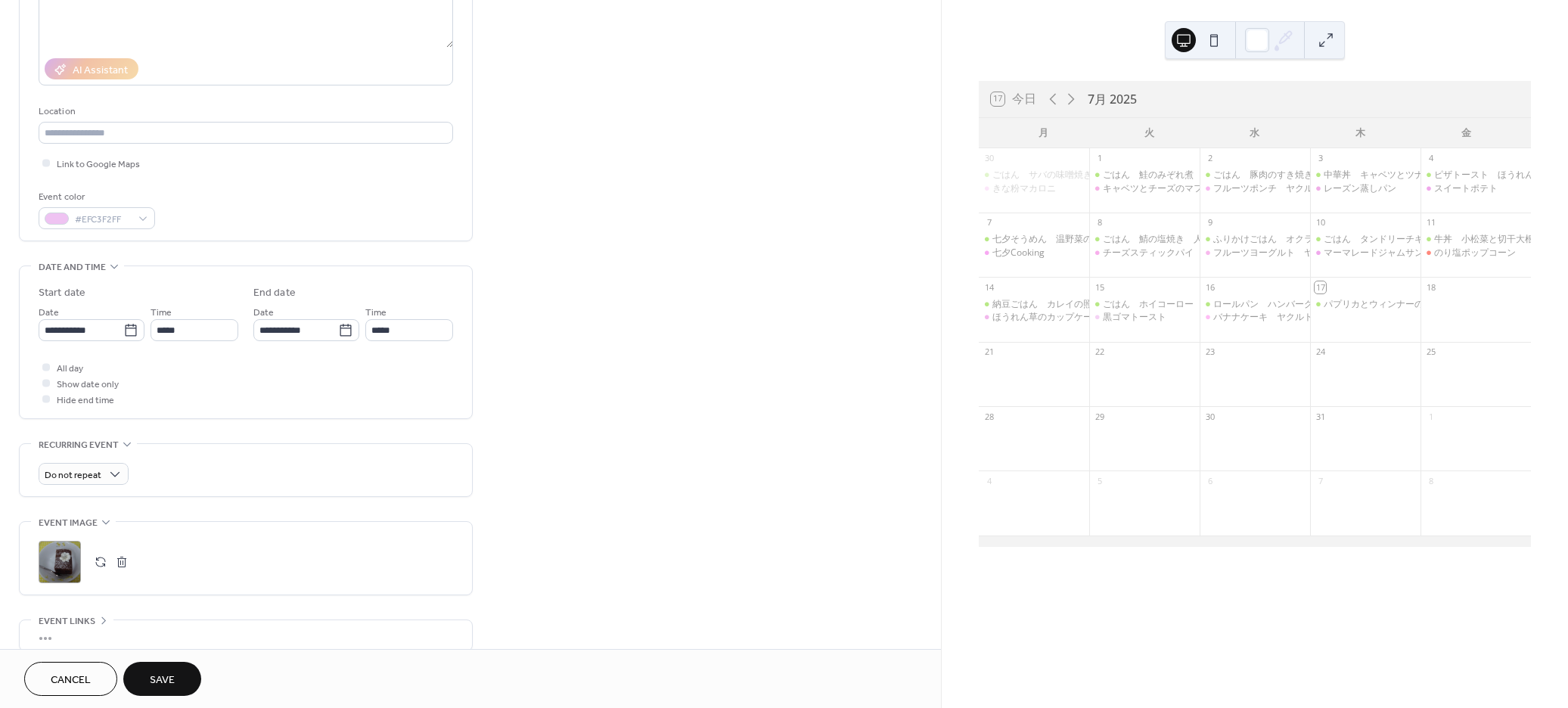 click on "Save" at bounding box center [162, 678] 